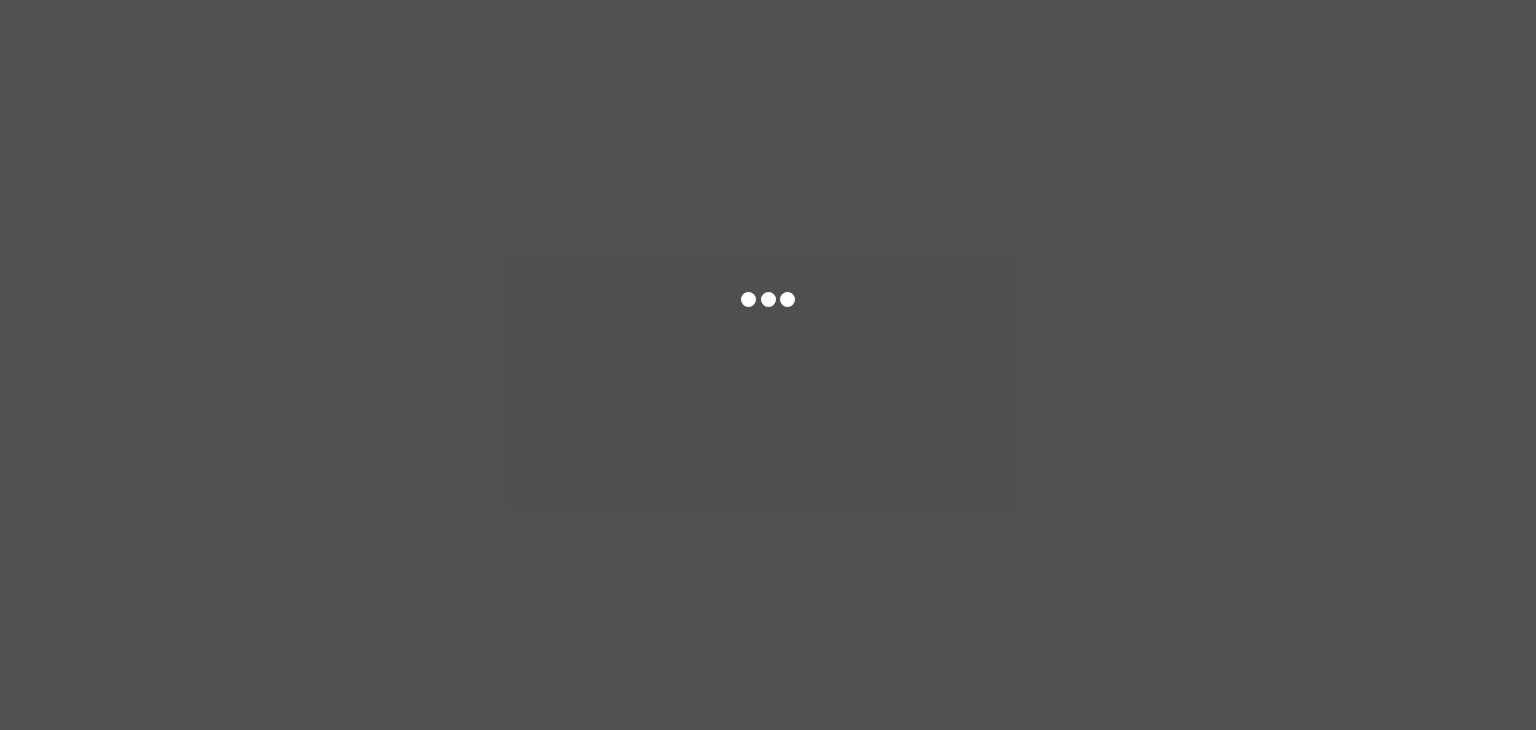 scroll, scrollTop: 0, scrollLeft: 0, axis: both 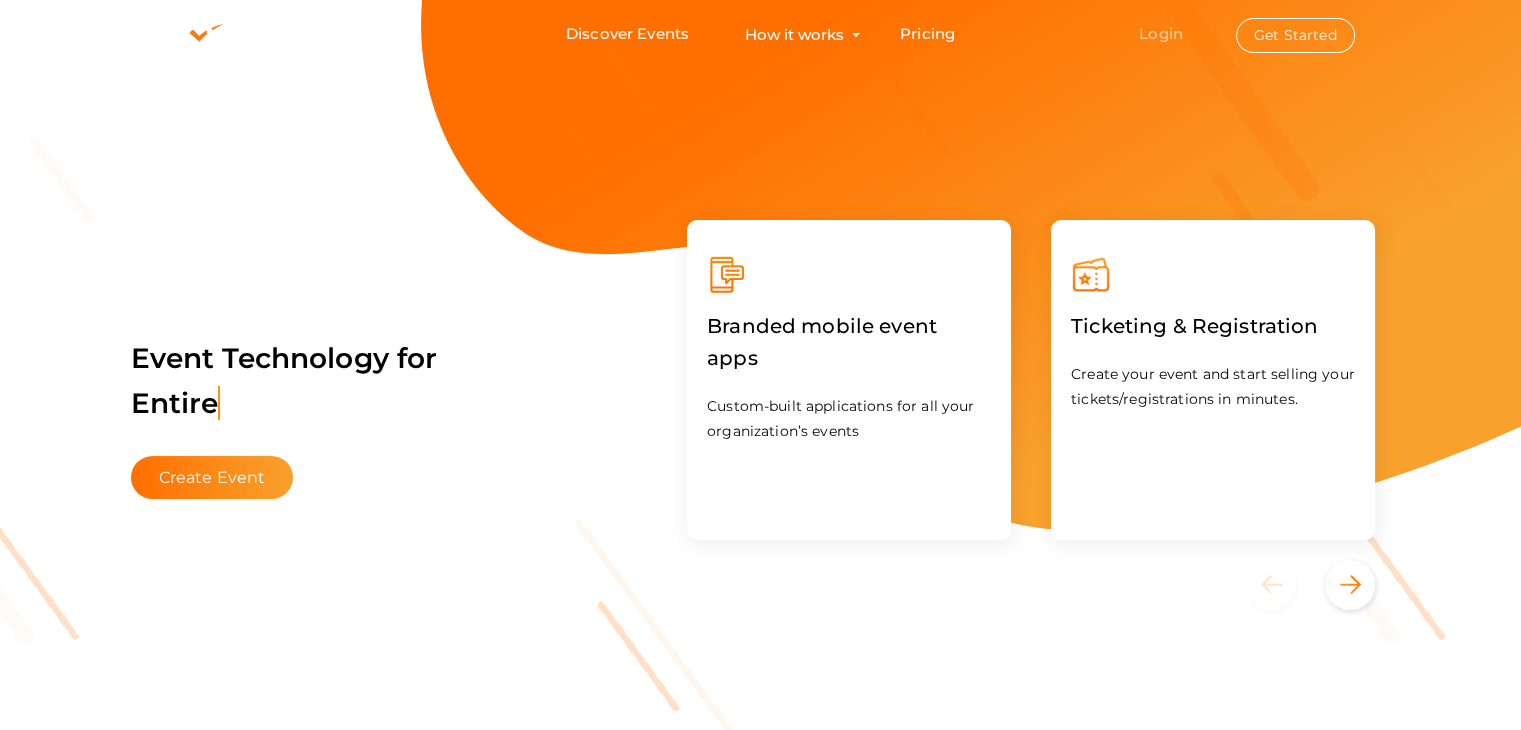 click on "Login" at bounding box center (1161, 33) 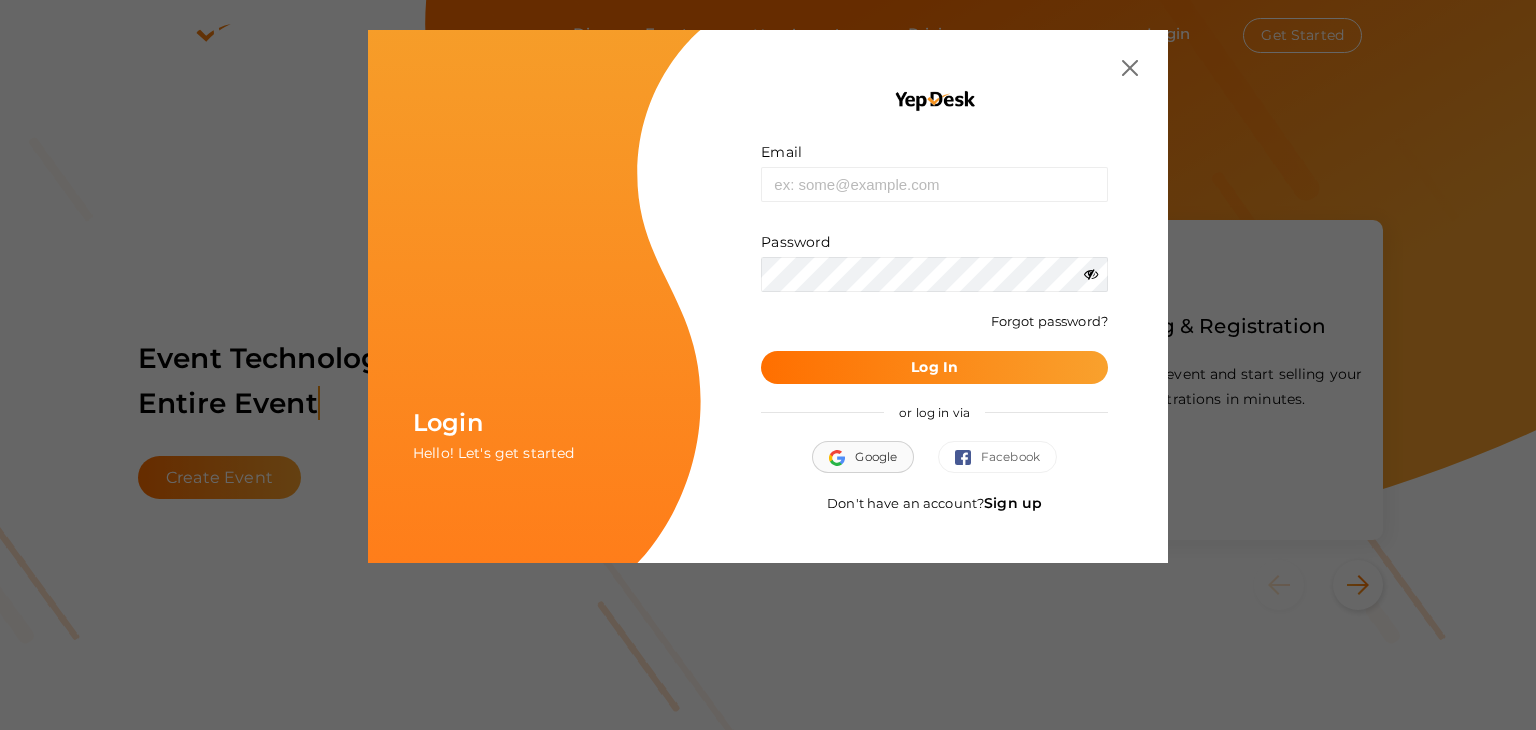 click on "Google" at bounding box center [863, 457] 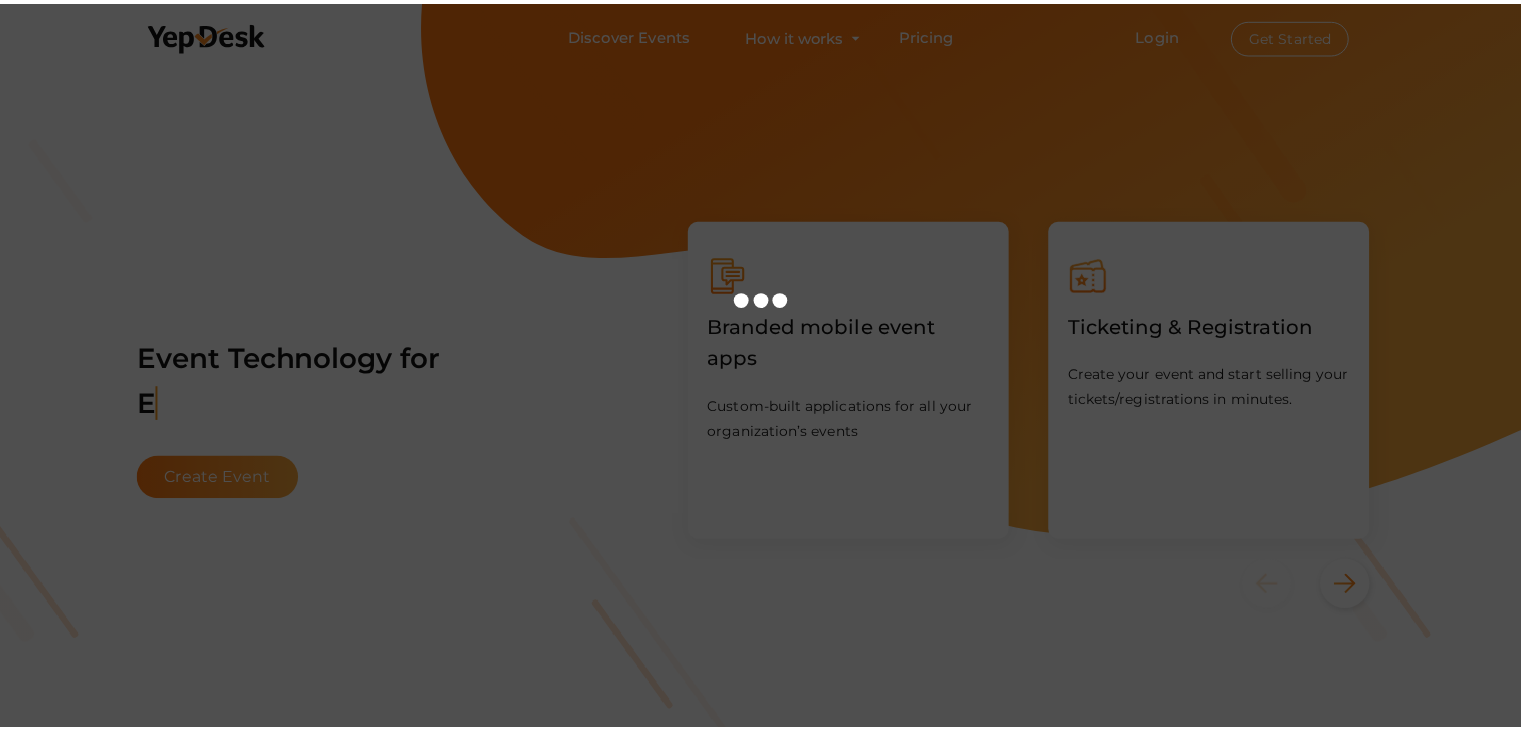 scroll, scrollTop: 0, scrollLeft: 0, axis: both 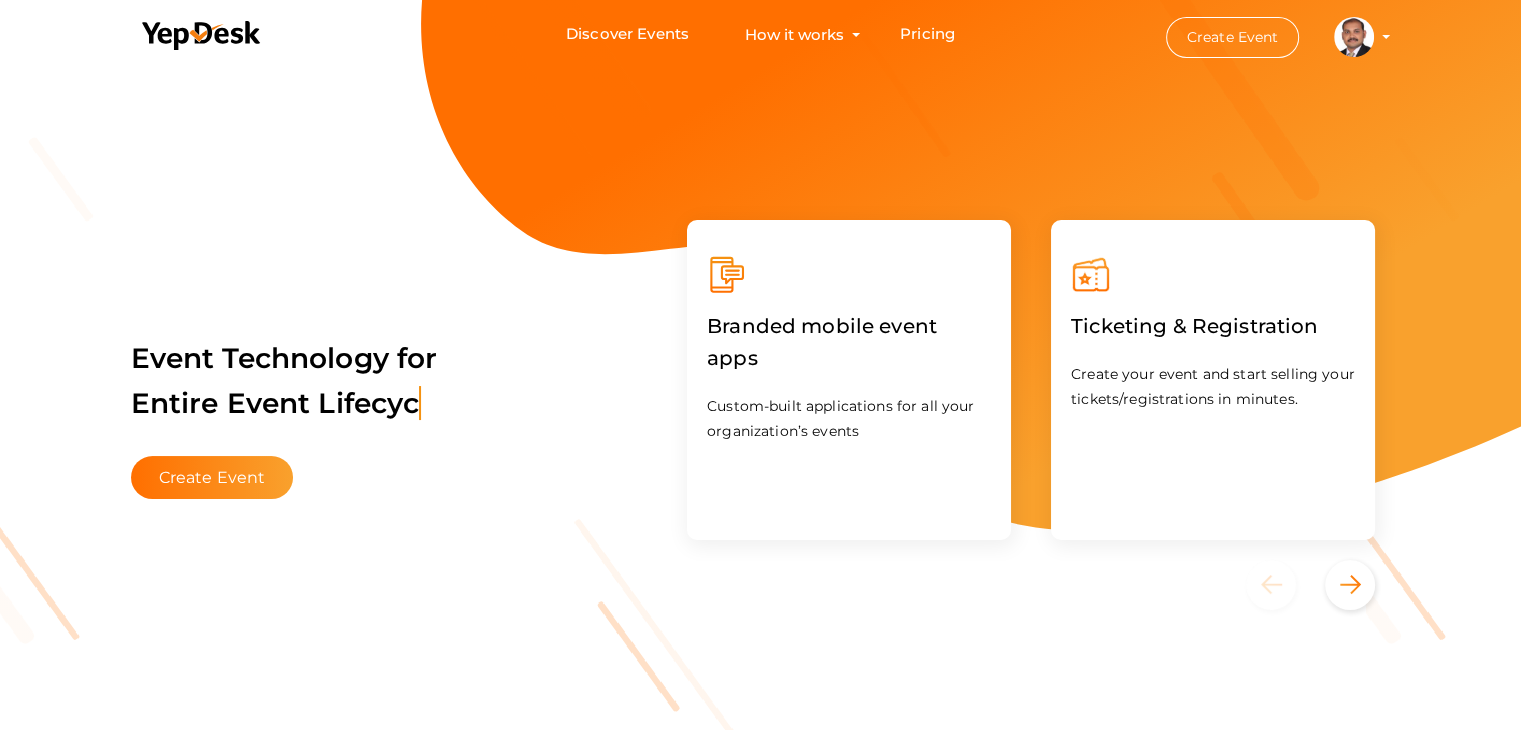 click at bounding box center [1354, 35] 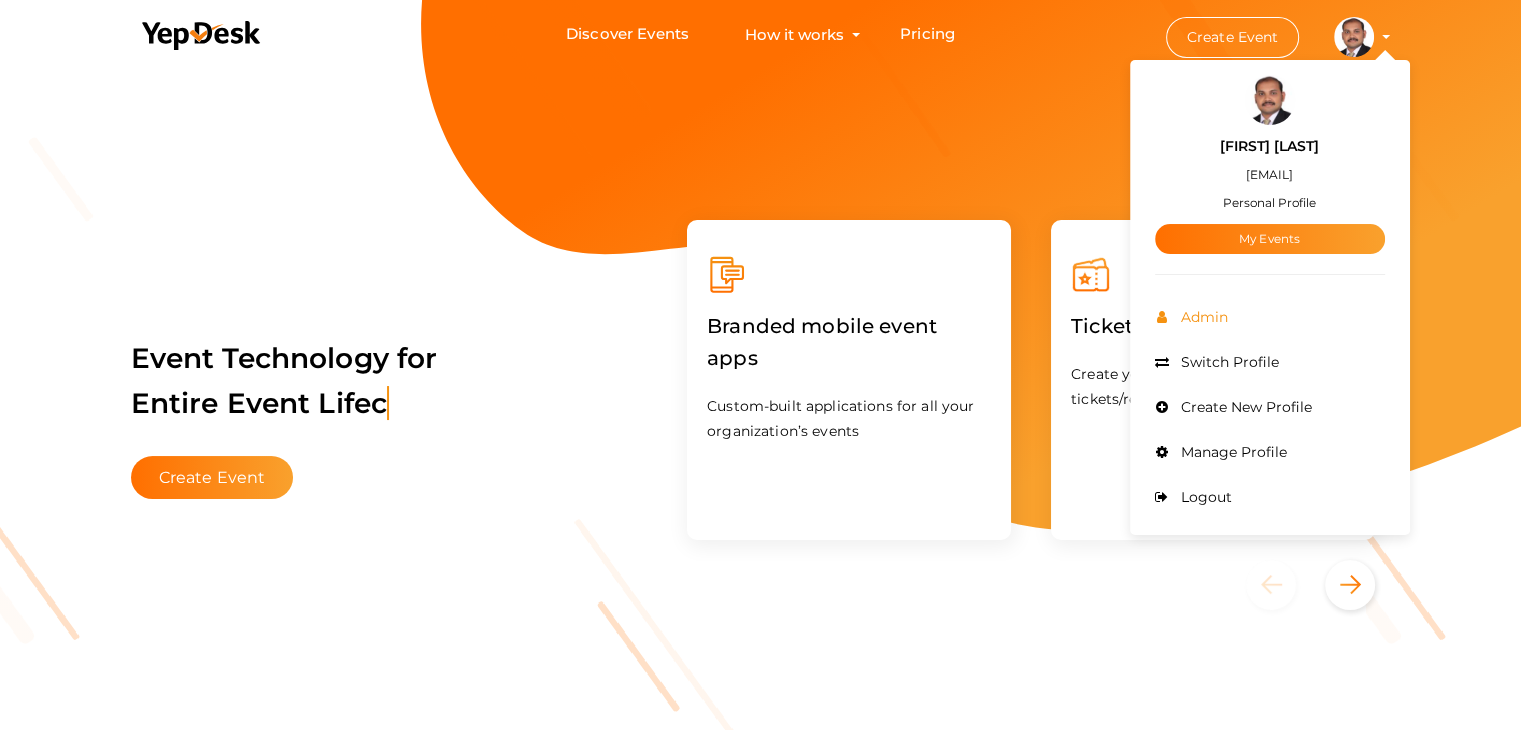 click on "Admin" at bounding box center [1202, 317] 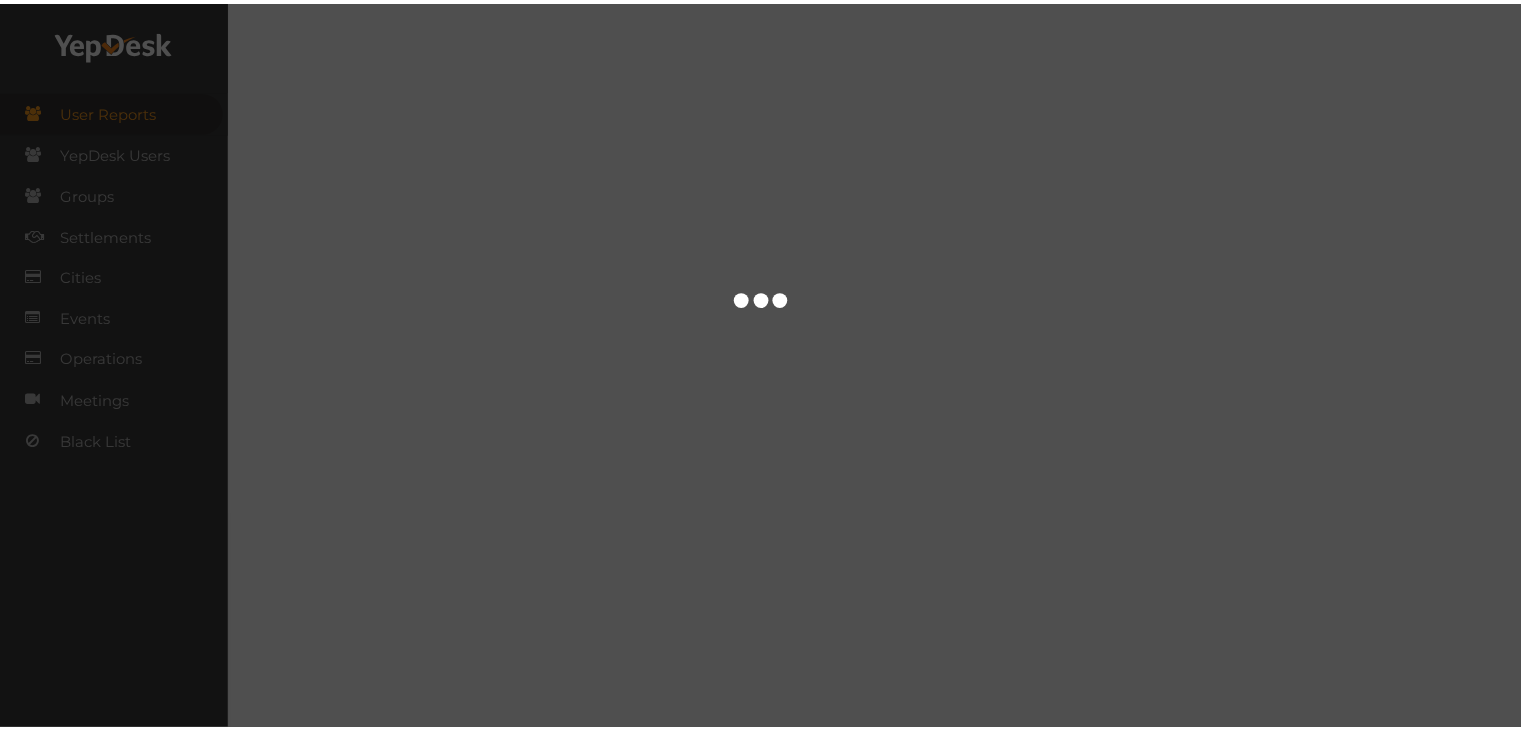 scroll, scrollTop: 0, scrollLeft: 0, axis: both 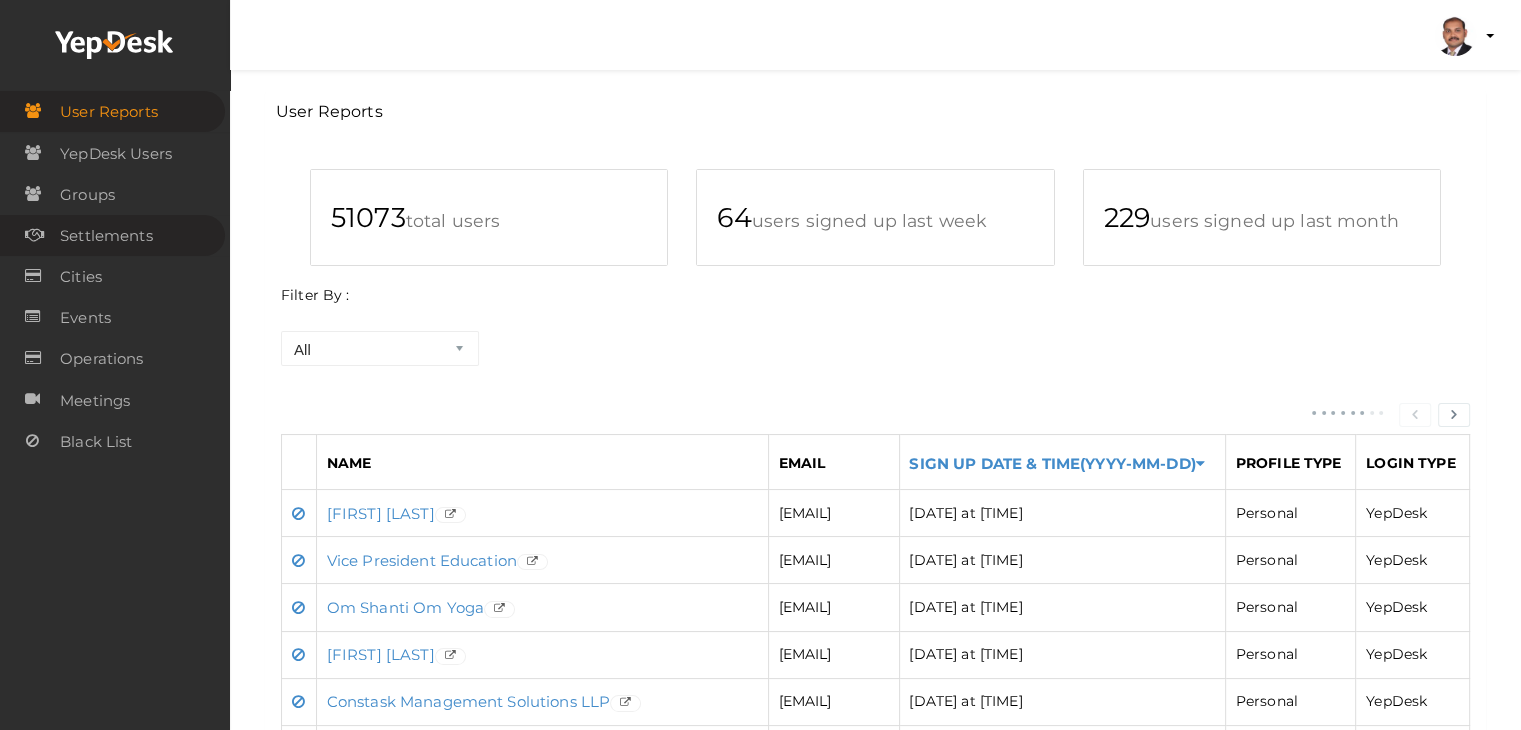 click on "Settlements" at bounding box center [106, 236] 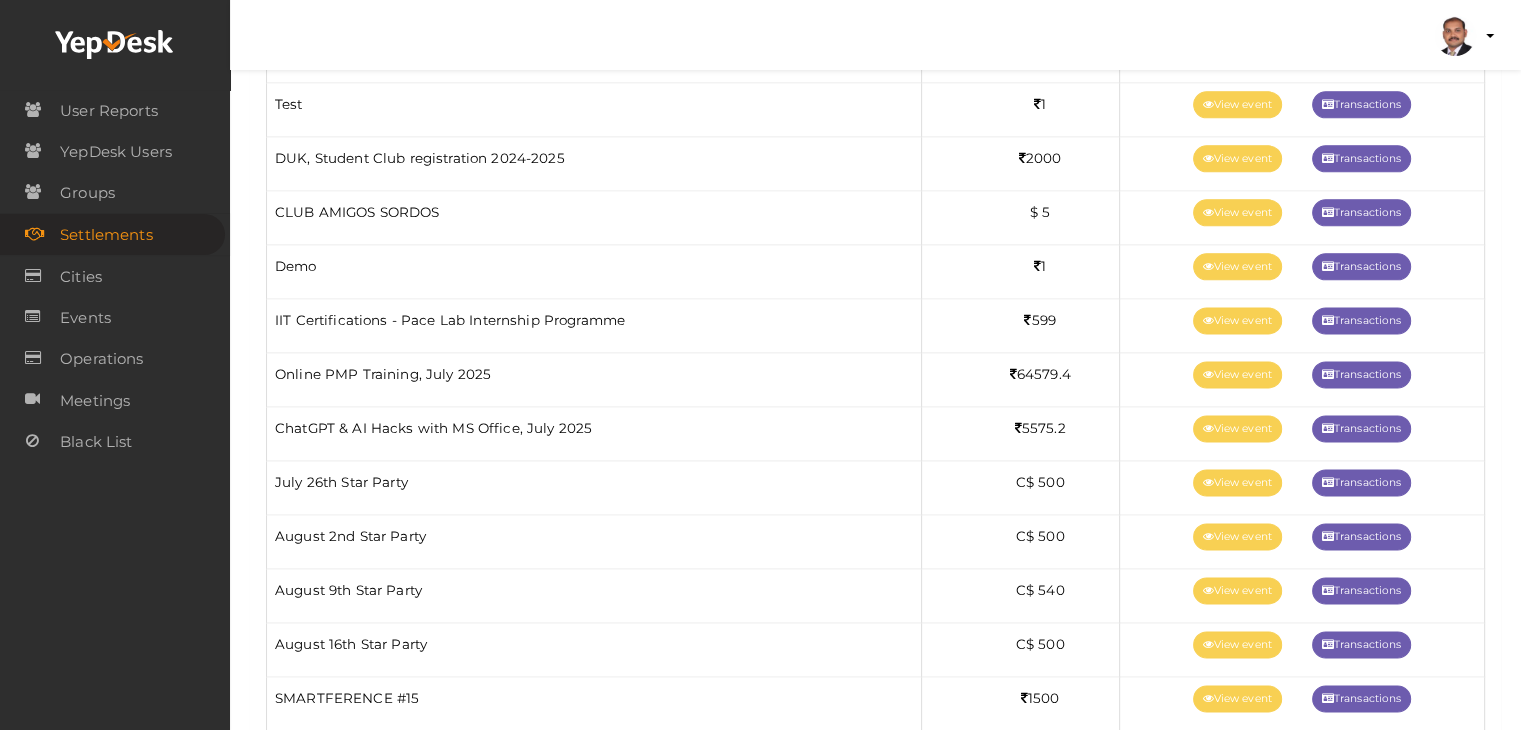scroll, scrollTop: 2600, scrollLeft: 0, axis: vertical 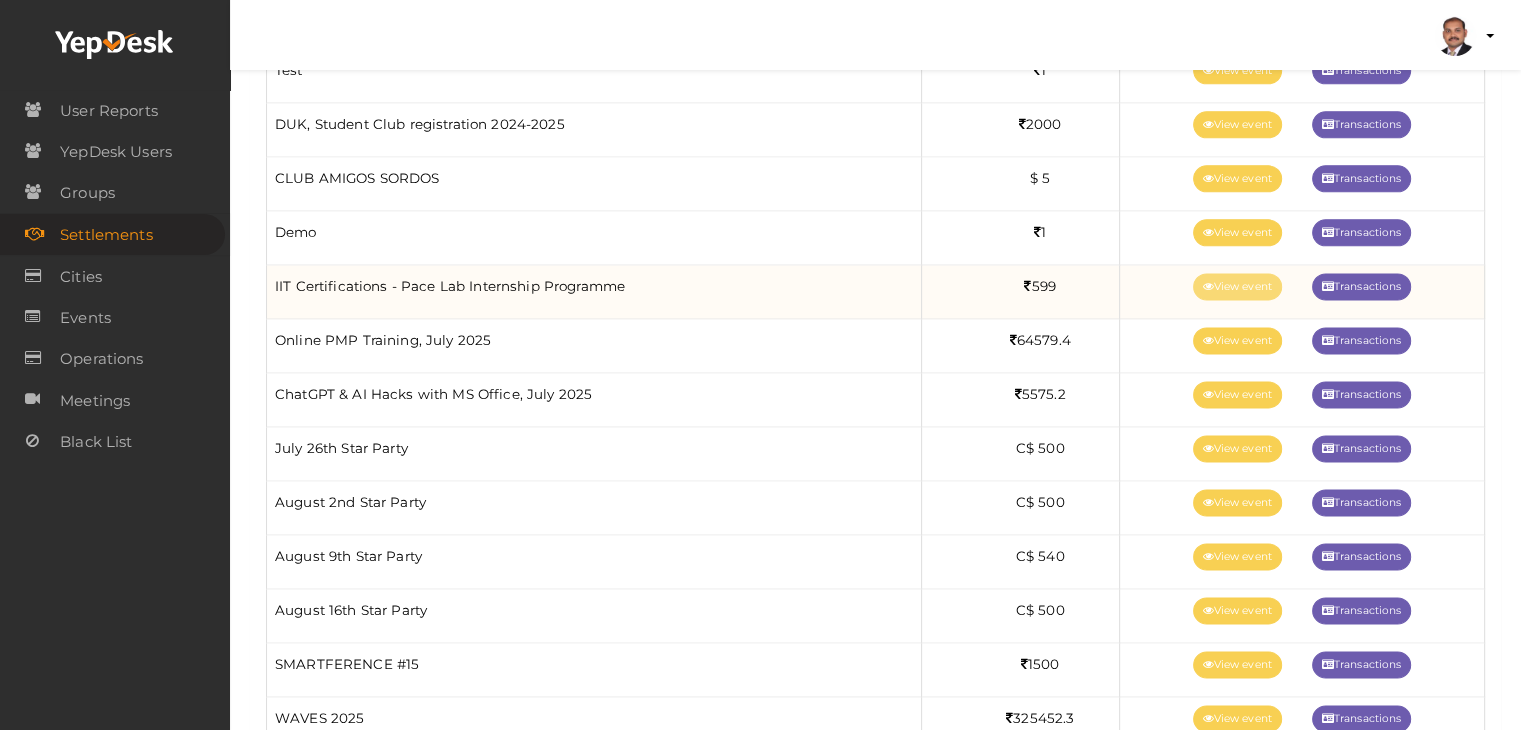click on "View event" at bounding box center (1237, 286) 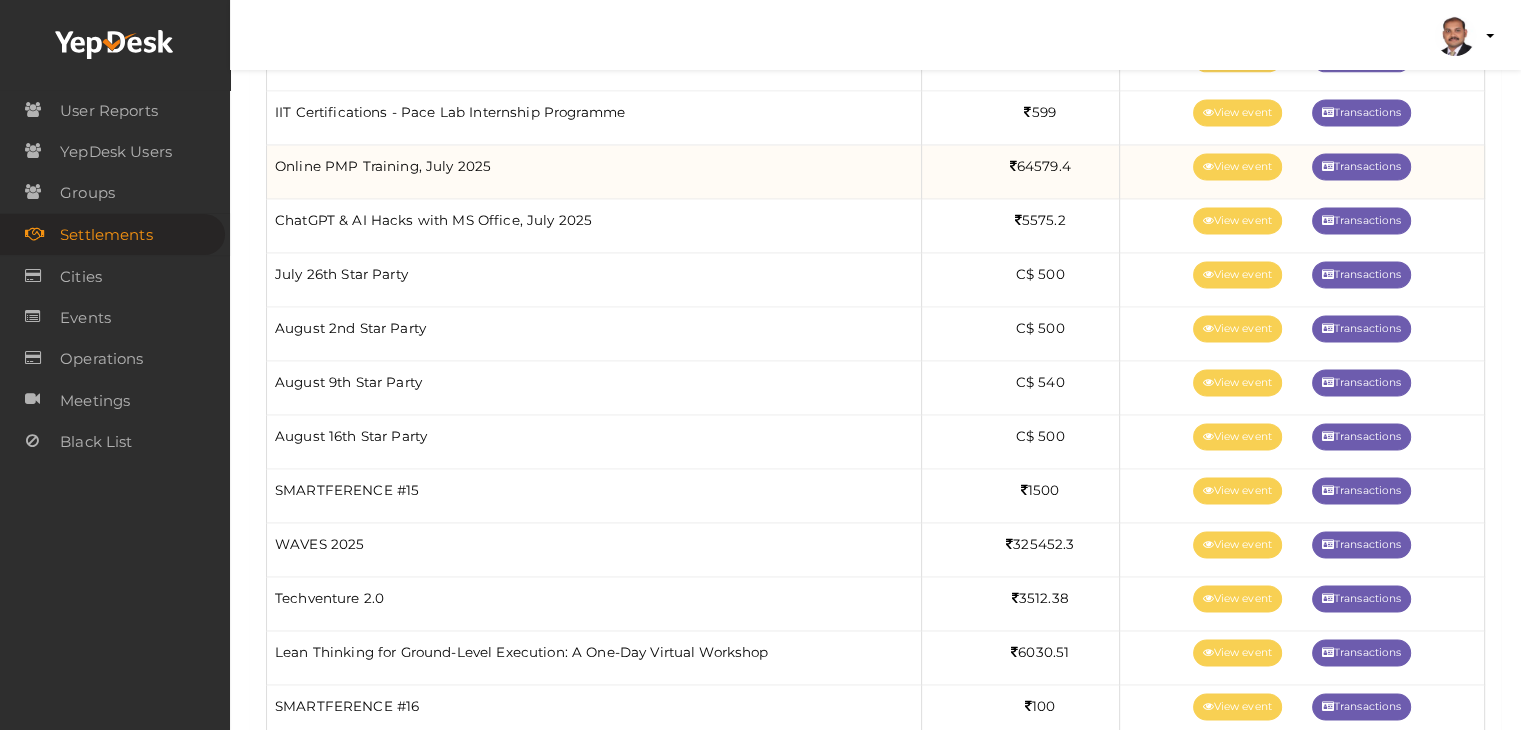 scroll, scrollTop: 2800, scrollLeft: 0, axis: vertical 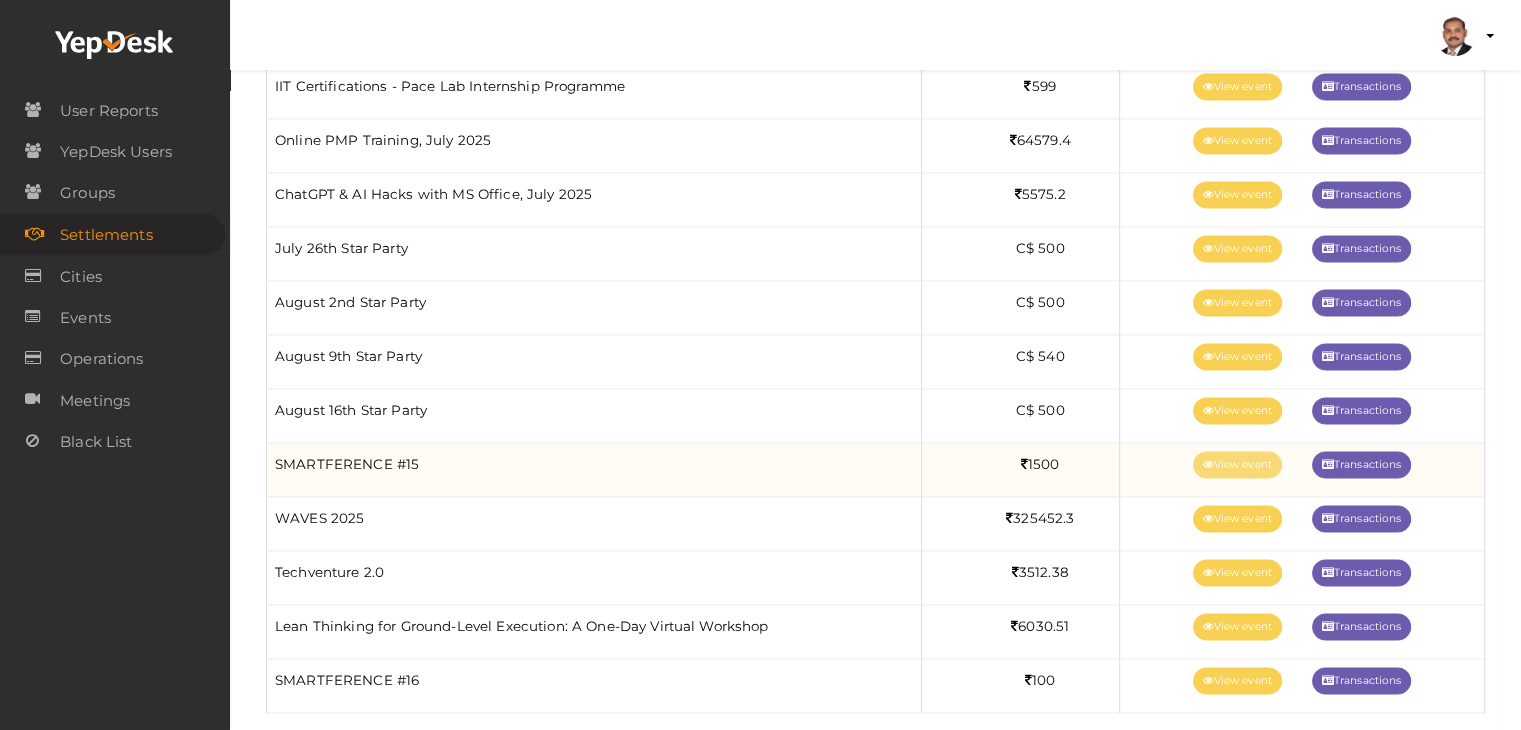 click on "View event" at bounding box center (1237, 464) 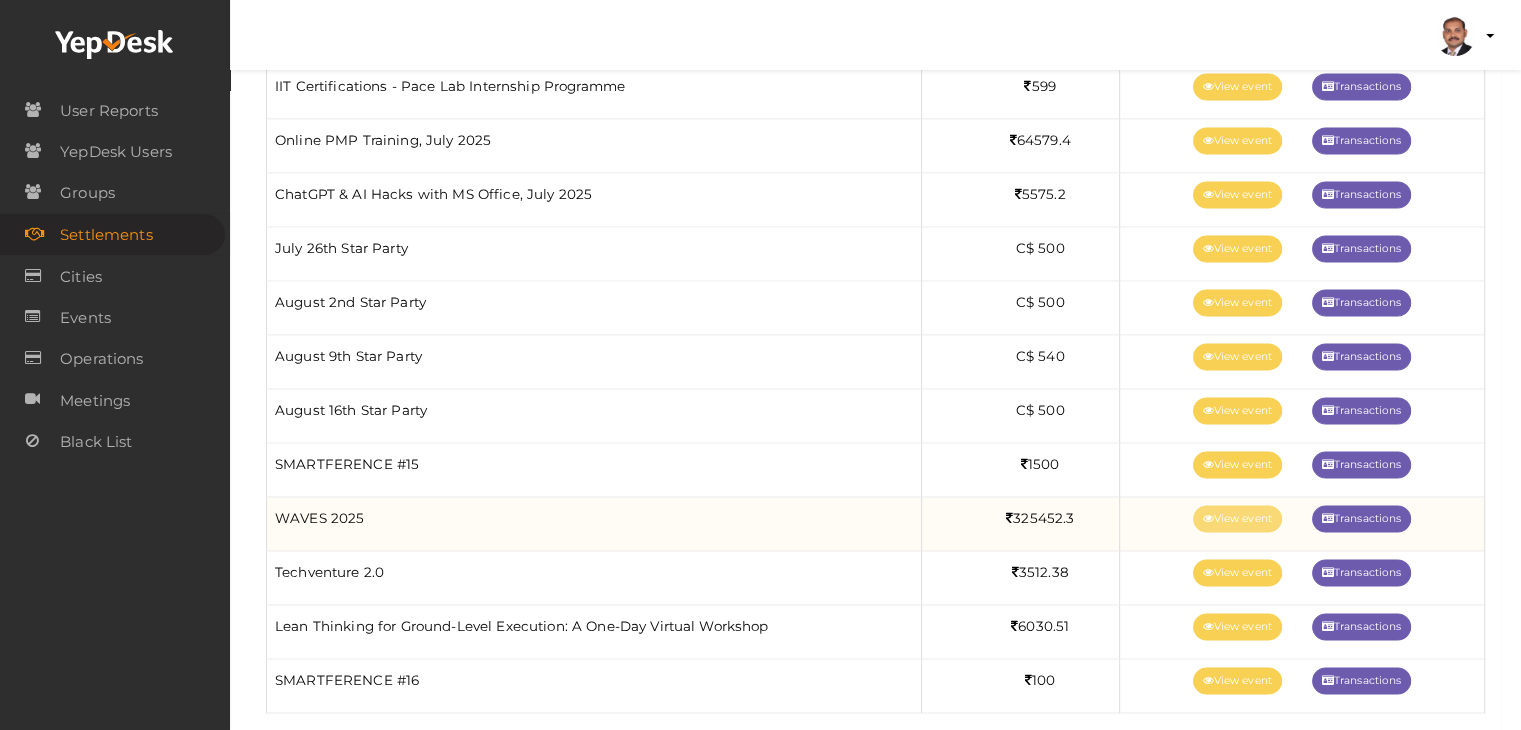 click on "View event" at bounding box center (1237, 518) 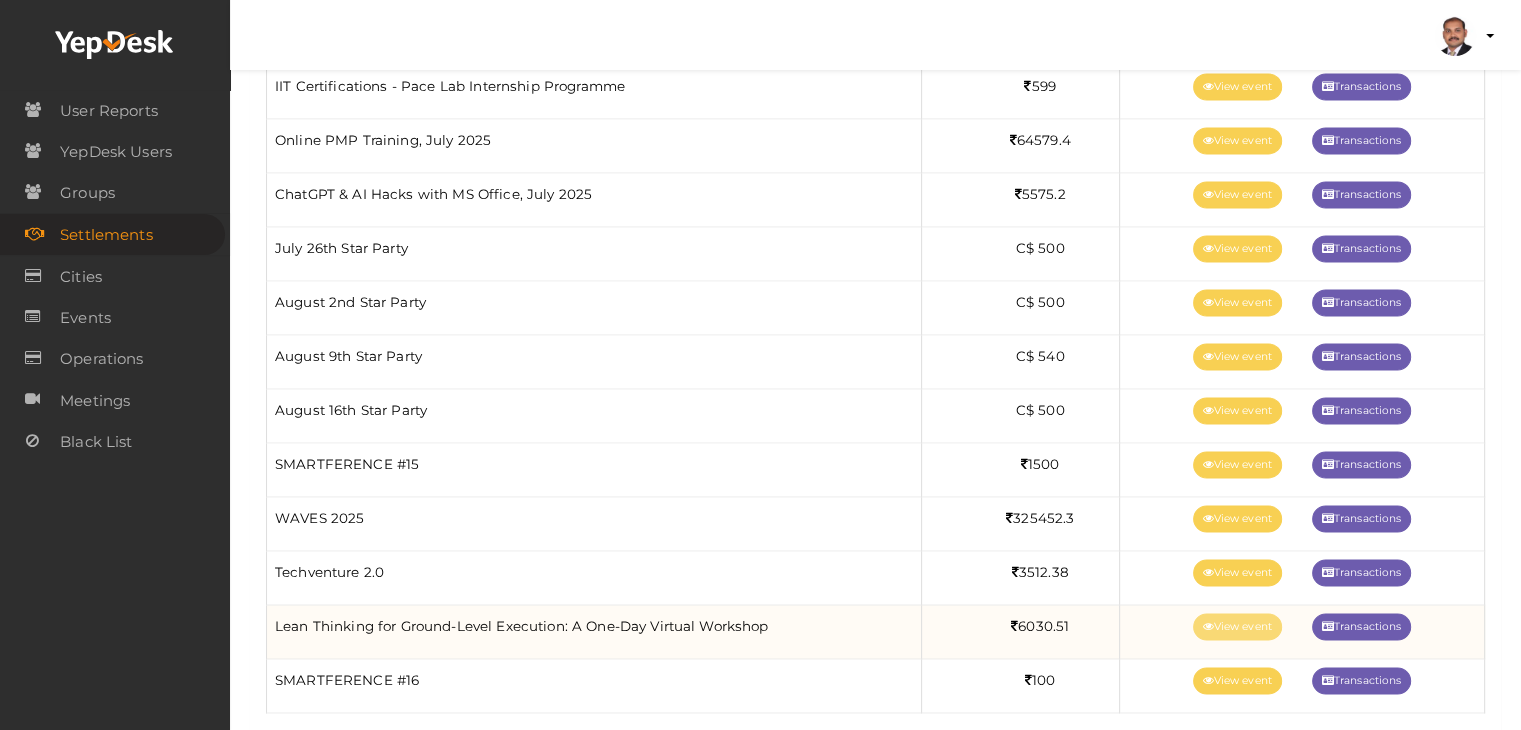 click on "View event" at bounding box center [1237, 626] 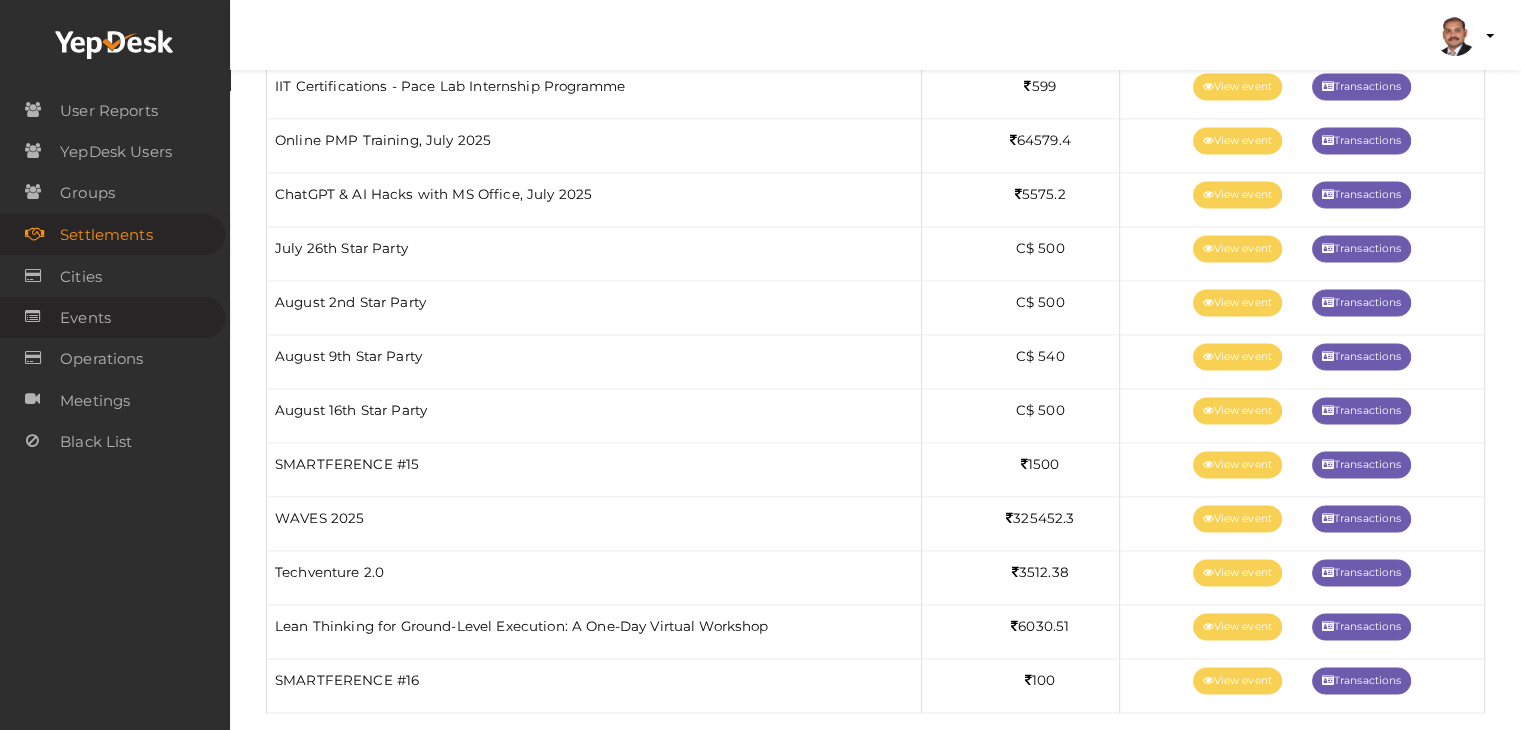 click on "Events" at bounding box center [85, 318] 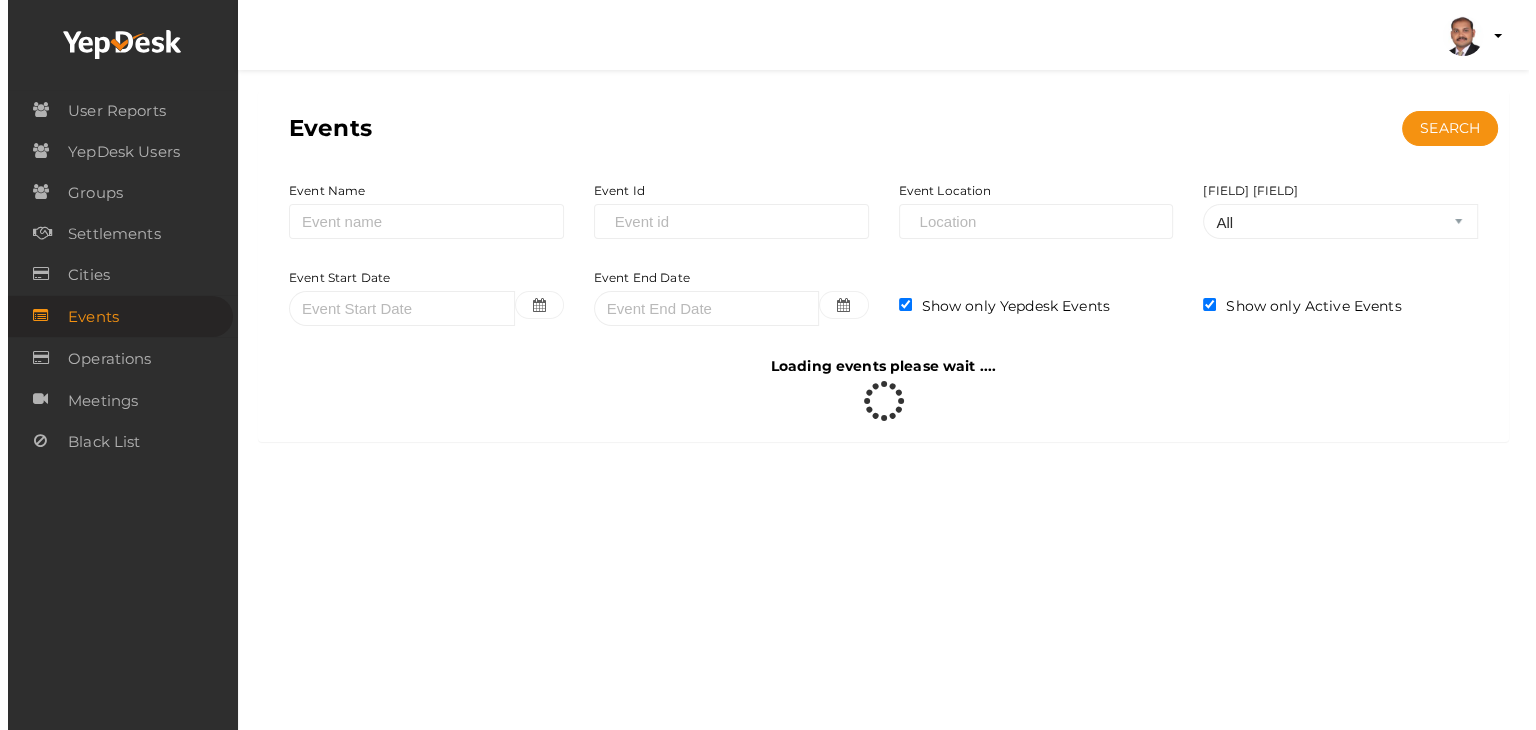 scroll, scrollTop: 0, scrollLeft: 0, axis: both 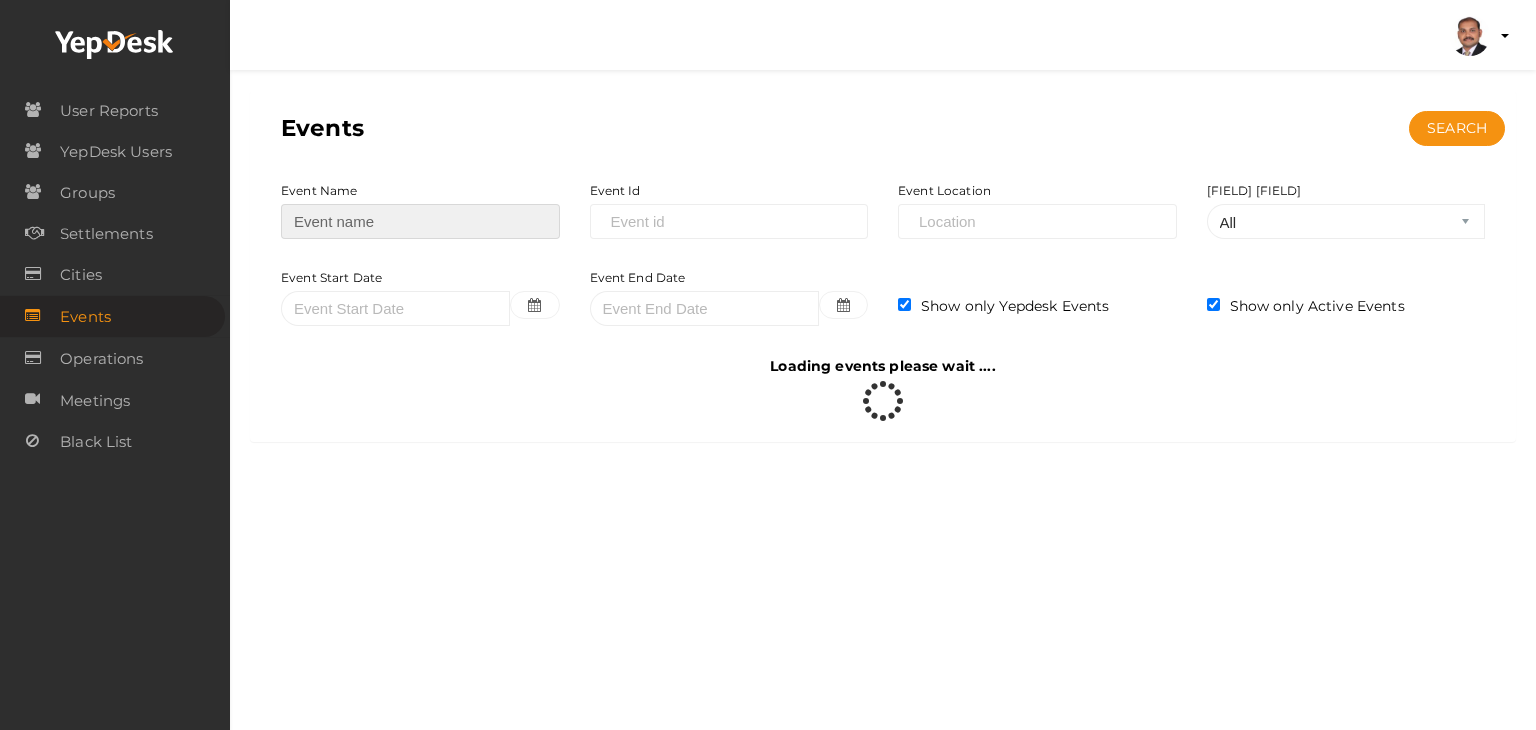 click at bounding box center [420, 221] 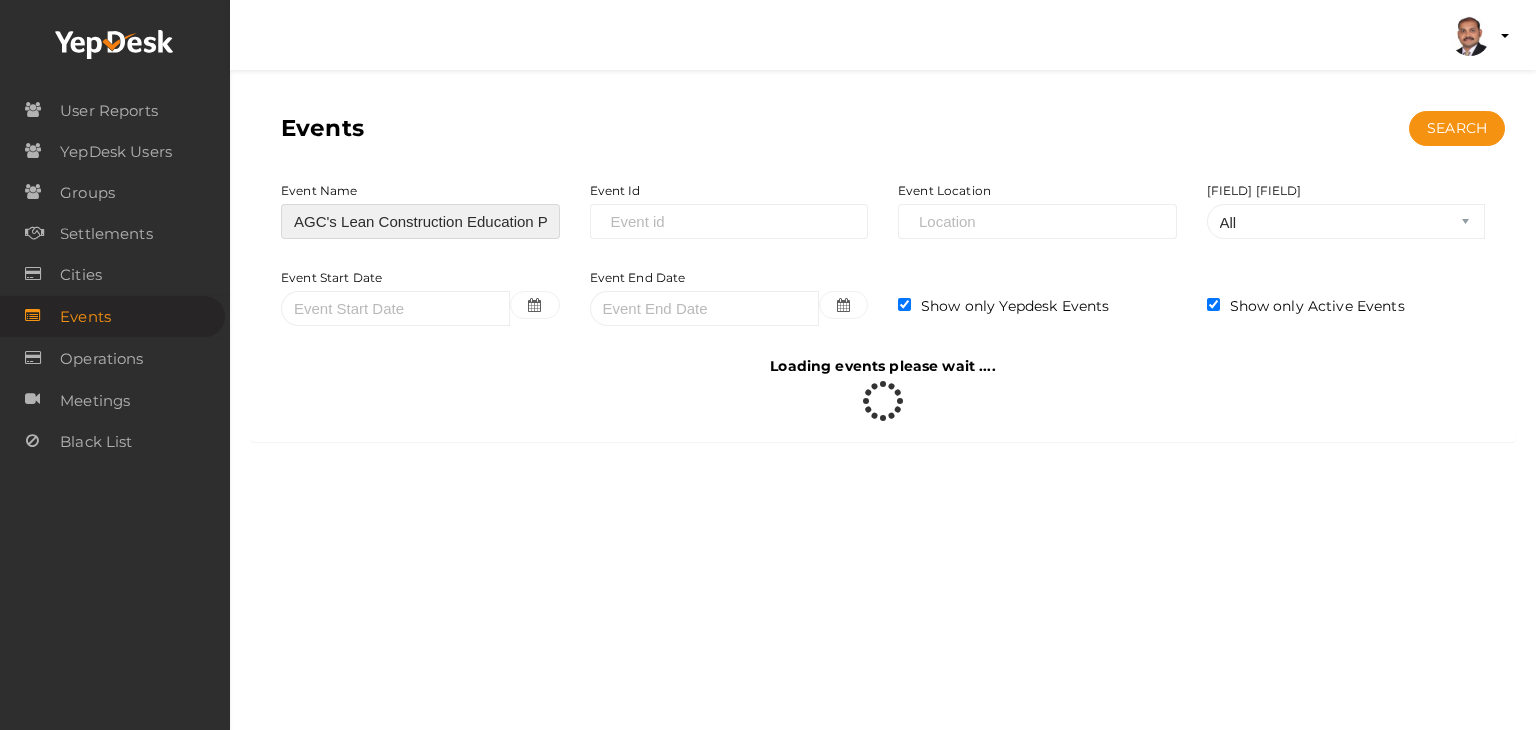 scroll, scrollTop: 0, scrollLeft: 131, axis: horizontal 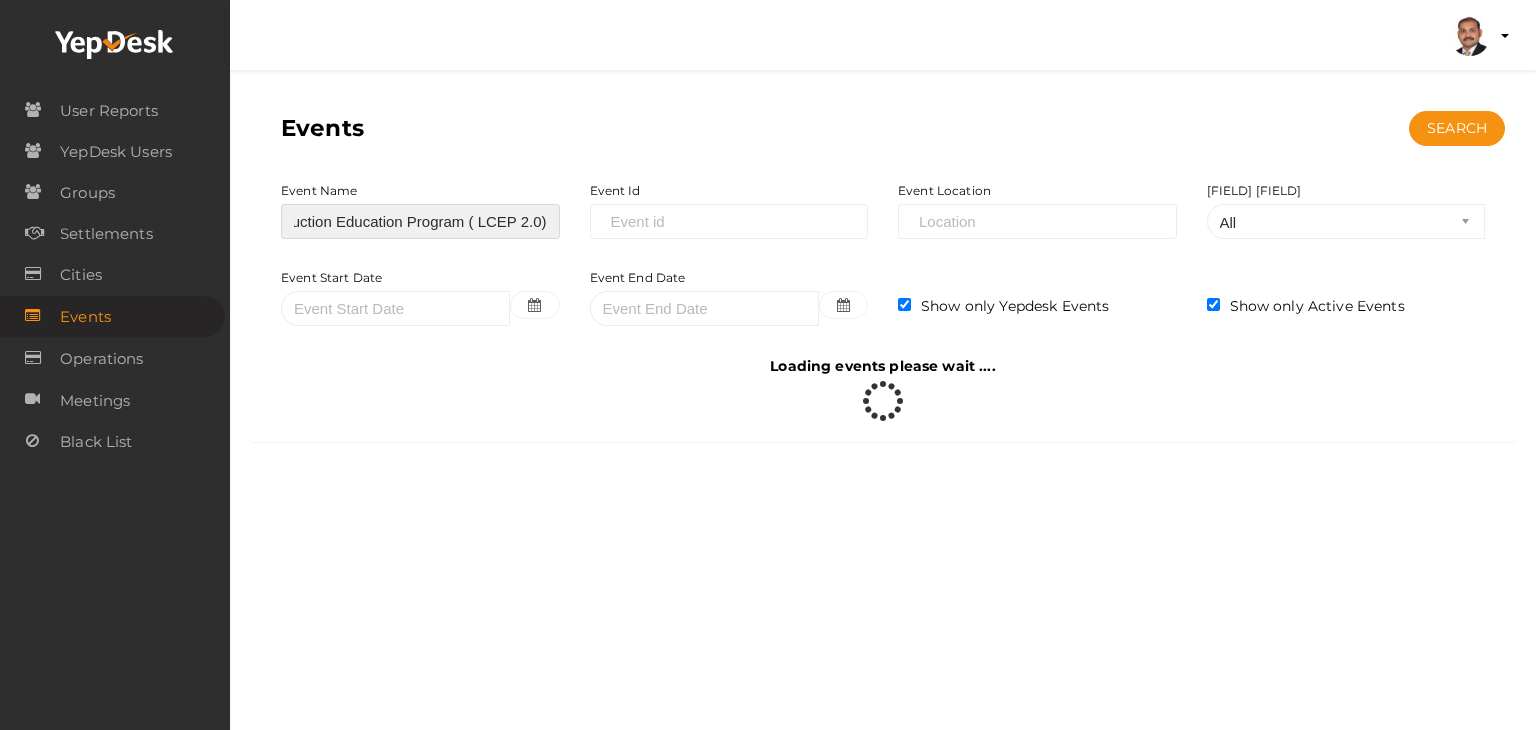 type on "AGC's Lean Construction Education Program ( LCEP 2.0)" 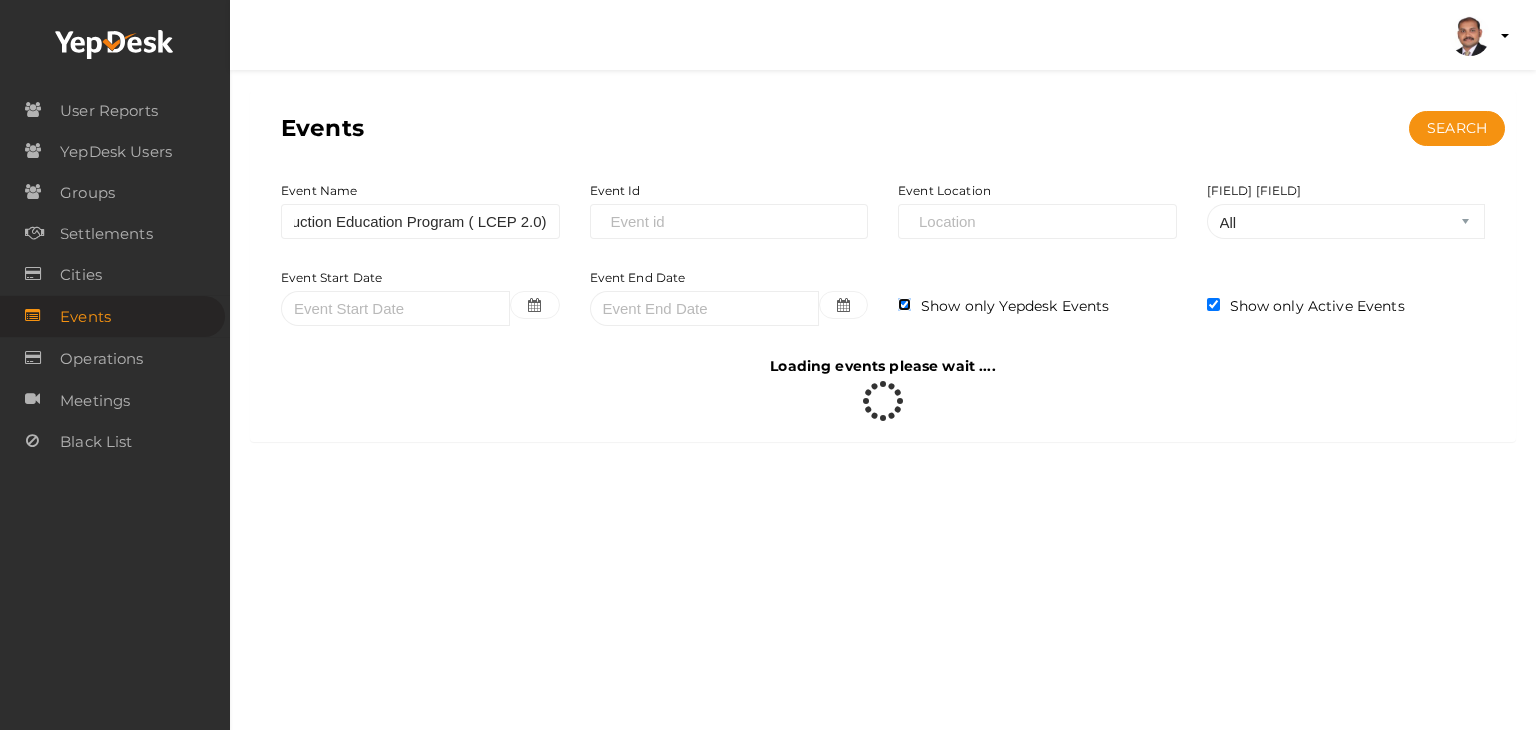 click at bounding box center [904, 304] 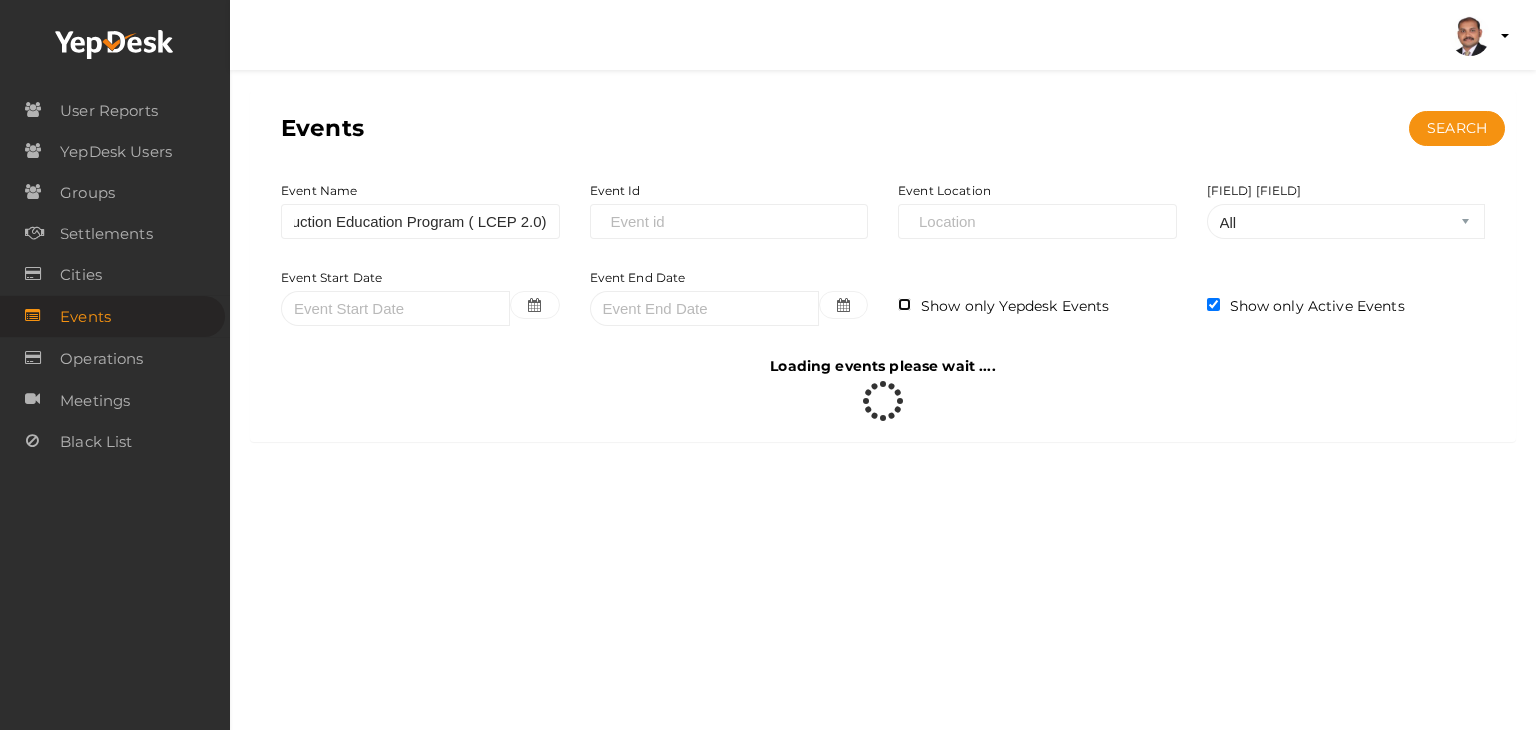 scroll, scrollTop: 0, scrollLeft: 0, axis: both 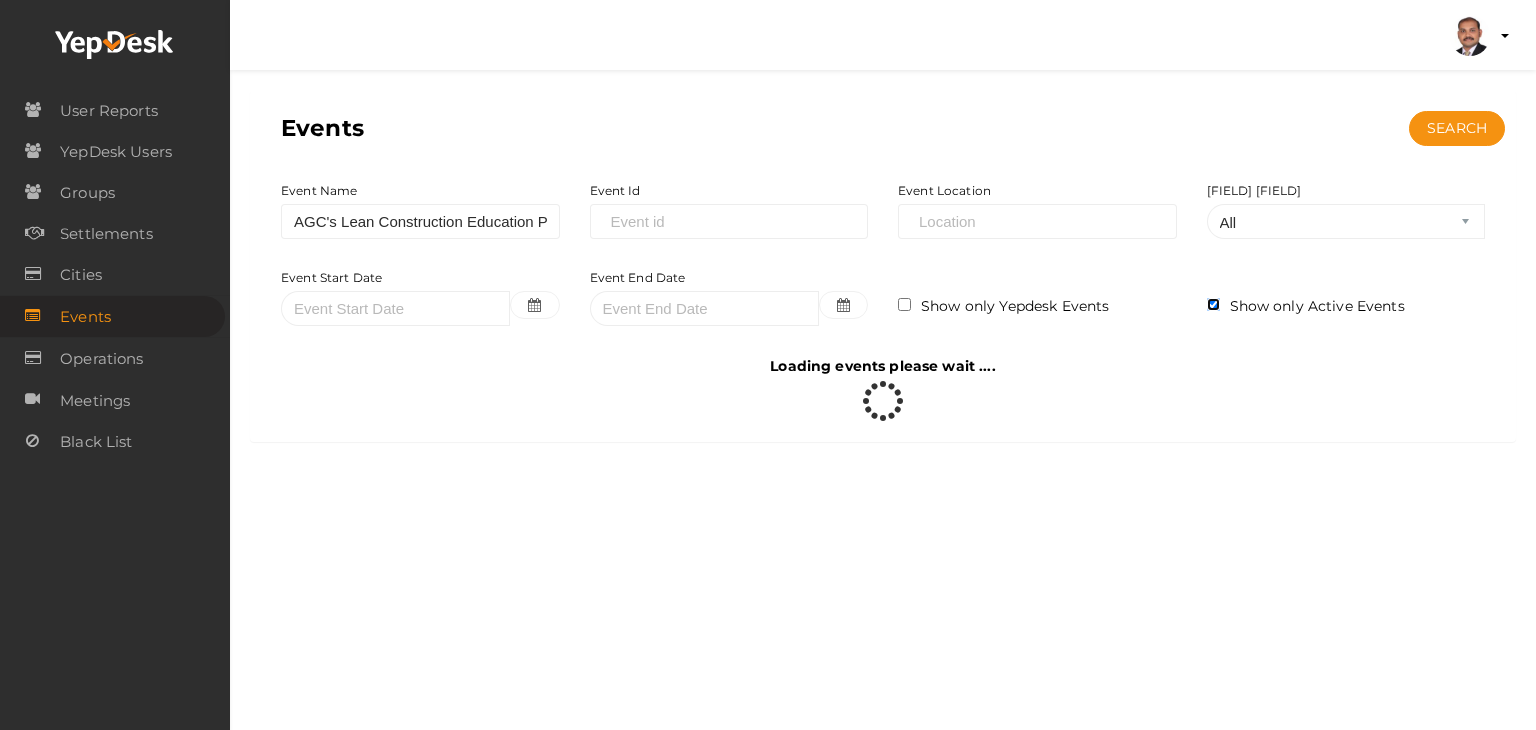 click at bounding box center (1213, 304) 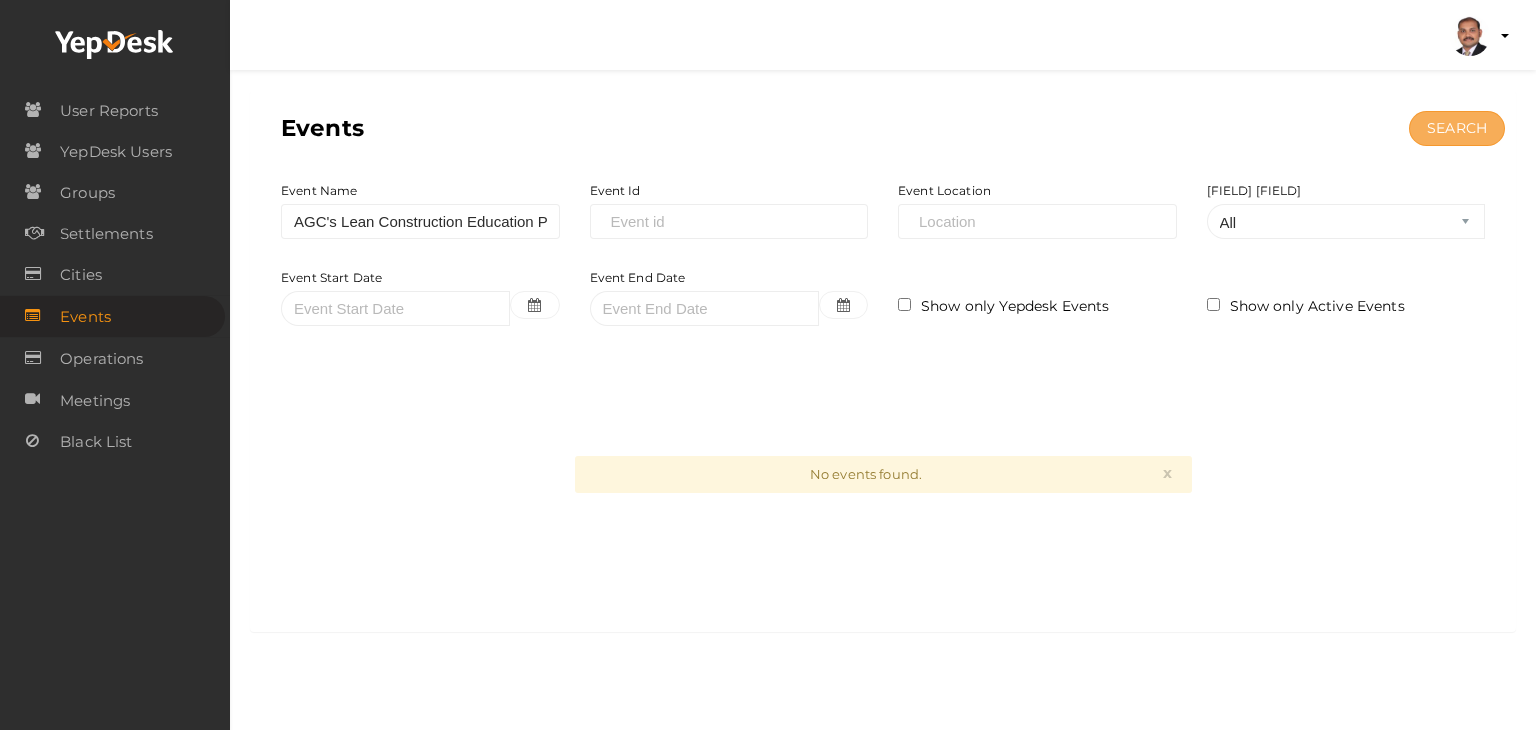 click on "SEARCH" at bounding box center [1457, 128] 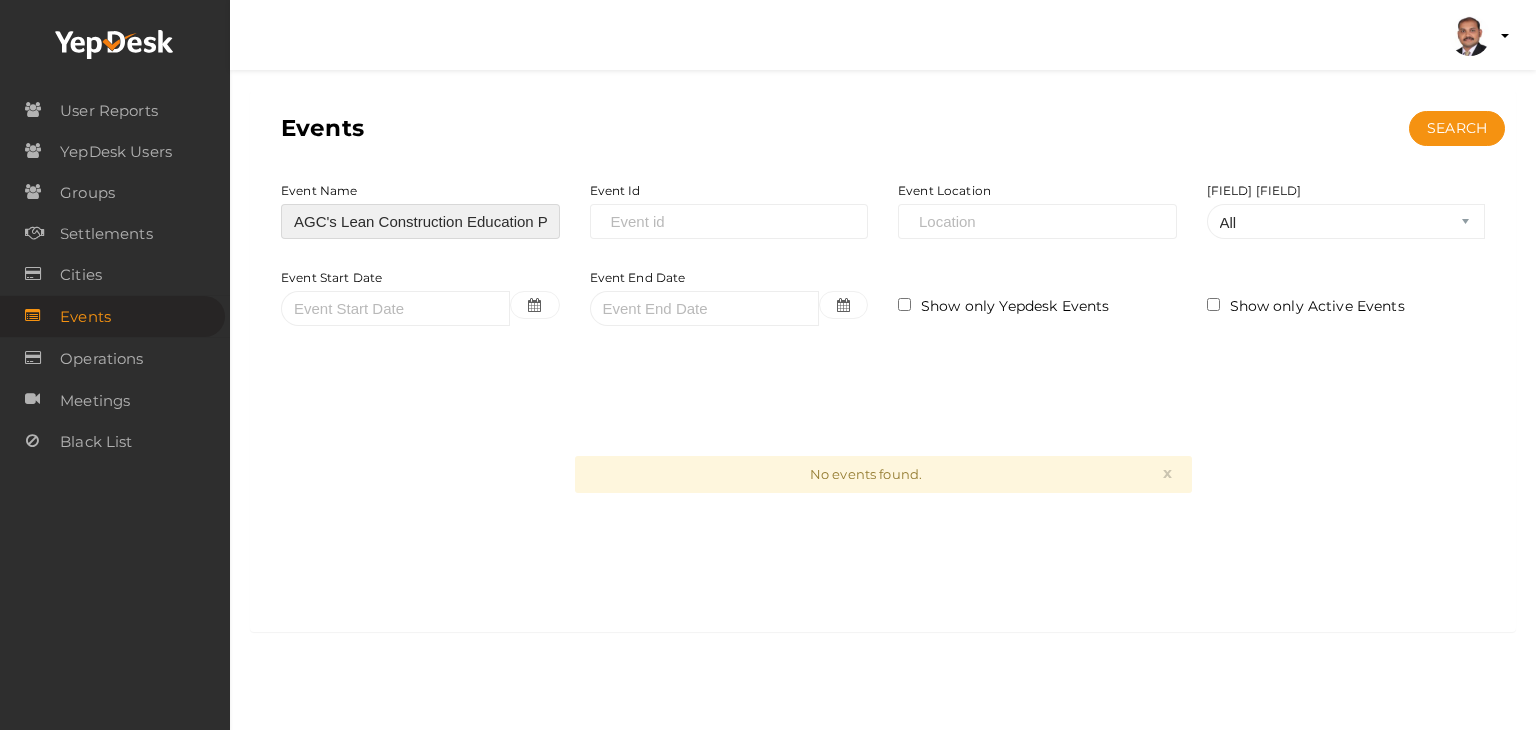 click on "AGC's Lean Construction Education Program ( LCEP 2.0)" at bounding box center [420, 221] 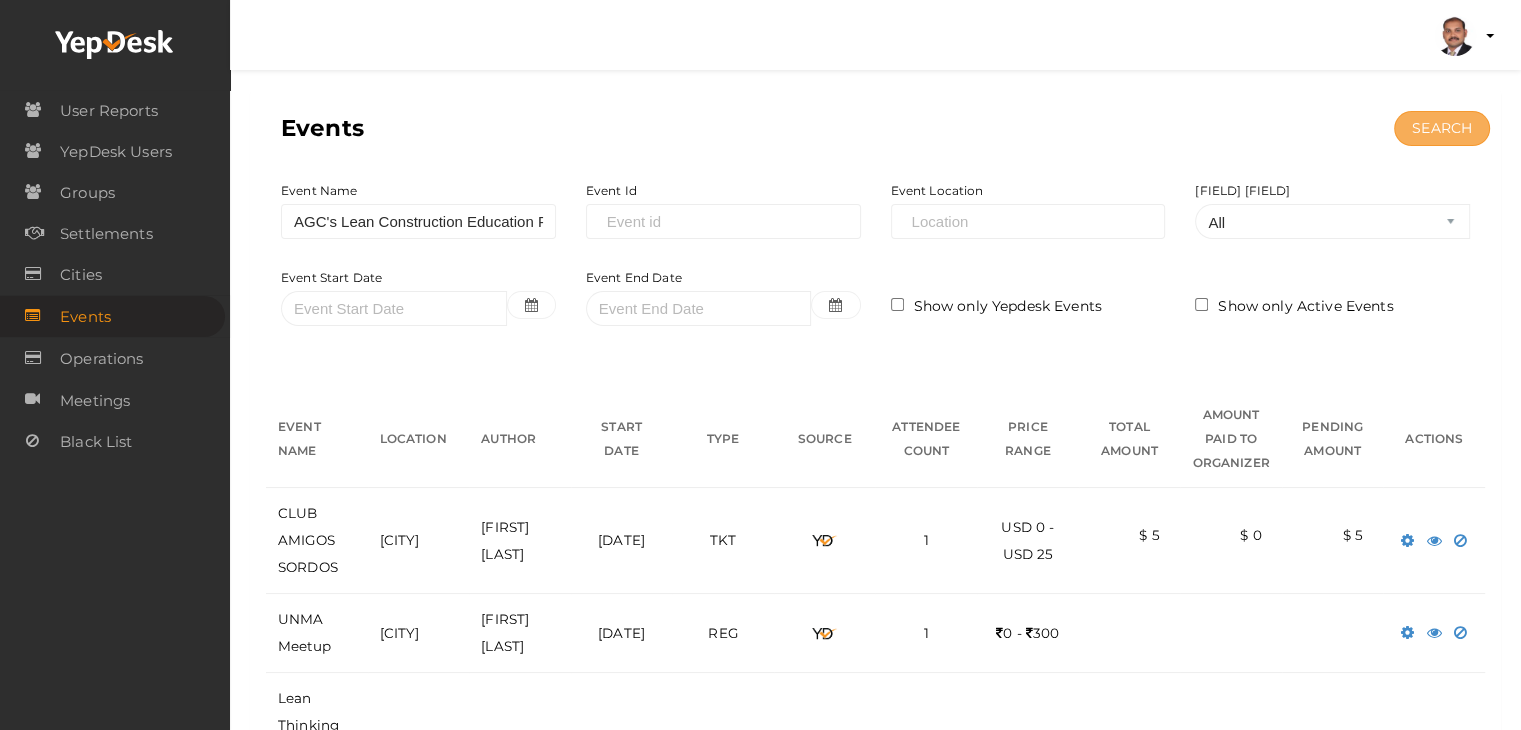 click on "SEARCH" at bounding box center (1442, 128) 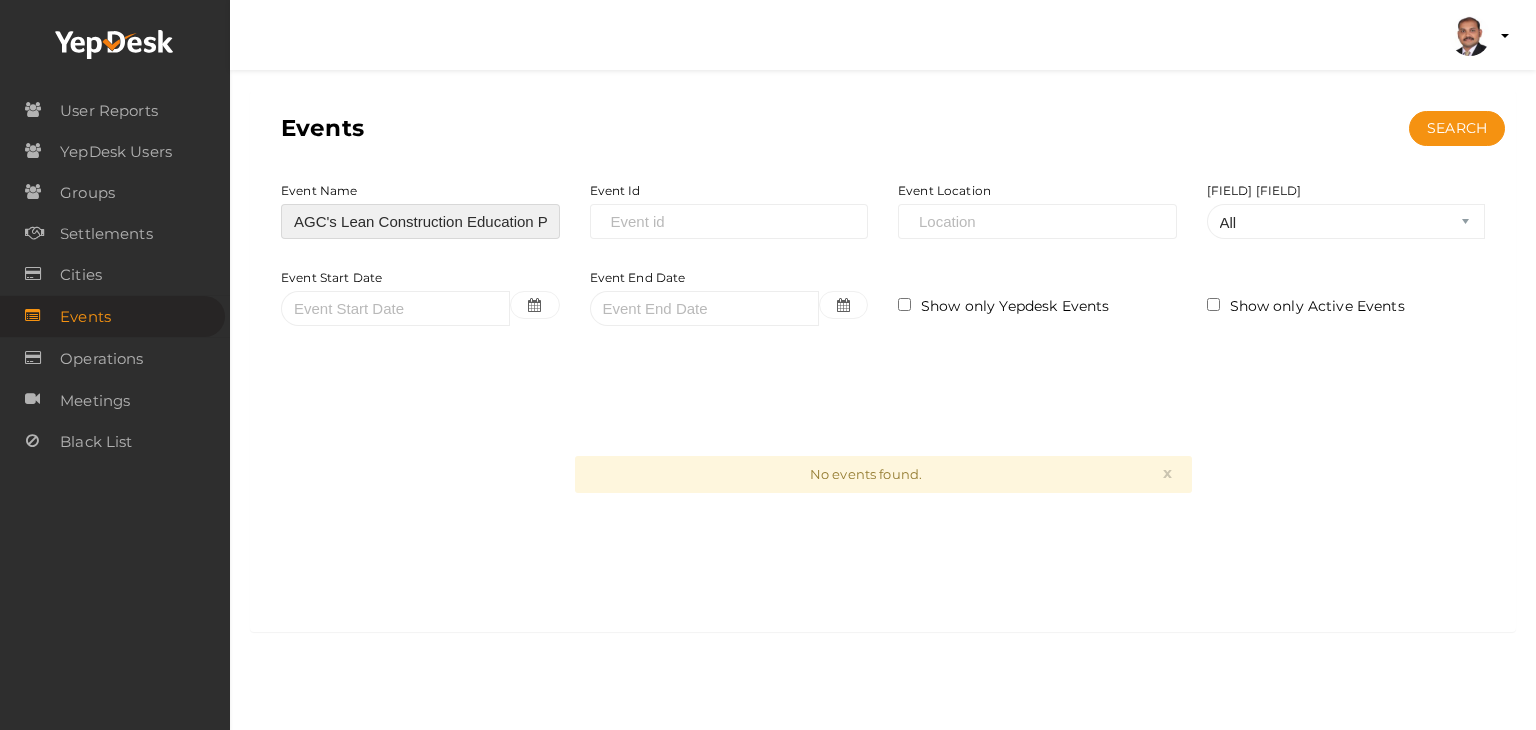 click on "AGC's Lean Construction Education Program ( LCEP 2.0)" at bounding box center (420, 221) 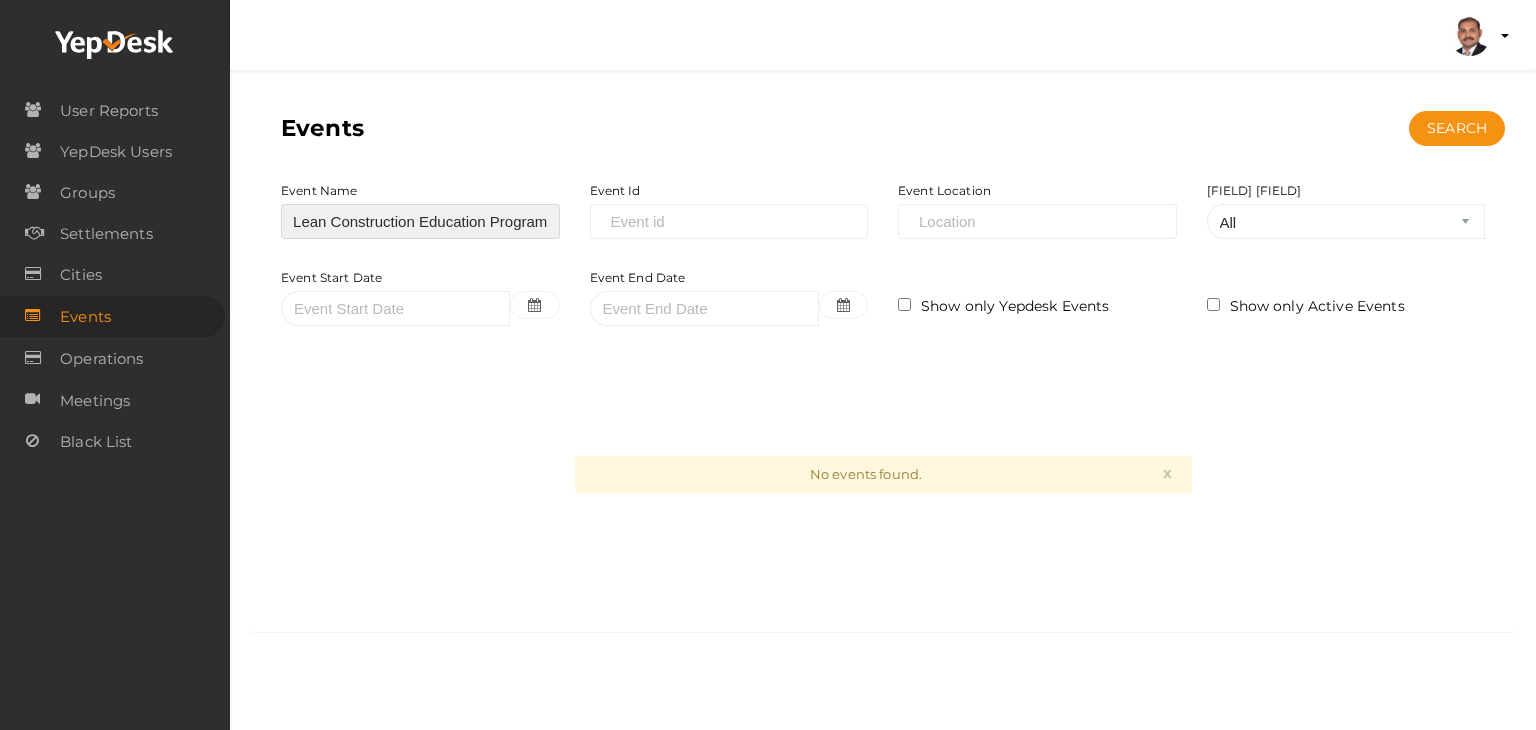 scroll, scrollTop: 0, scrollLeft: 52, axis: horizontal 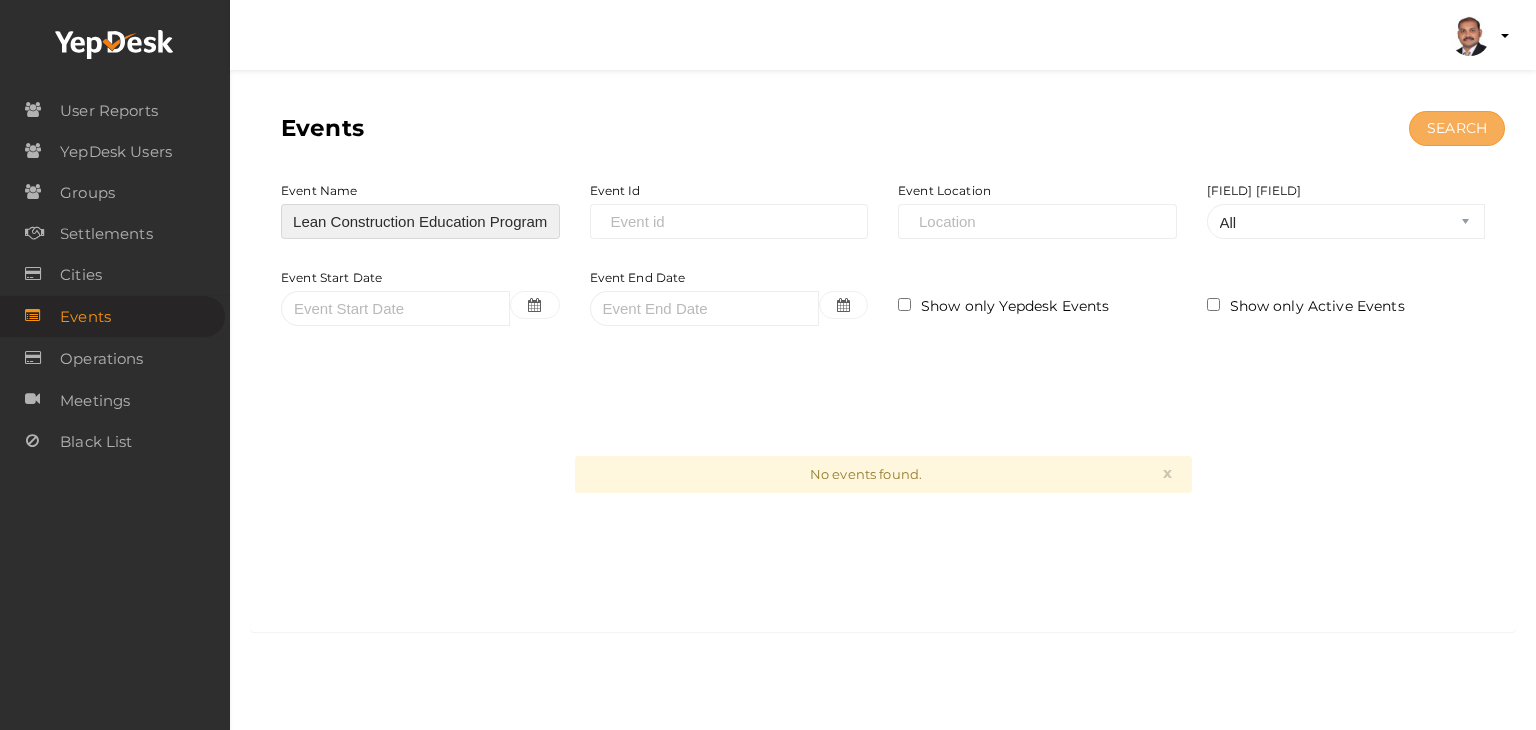 type on "AGC's Lean Construction Education Program" 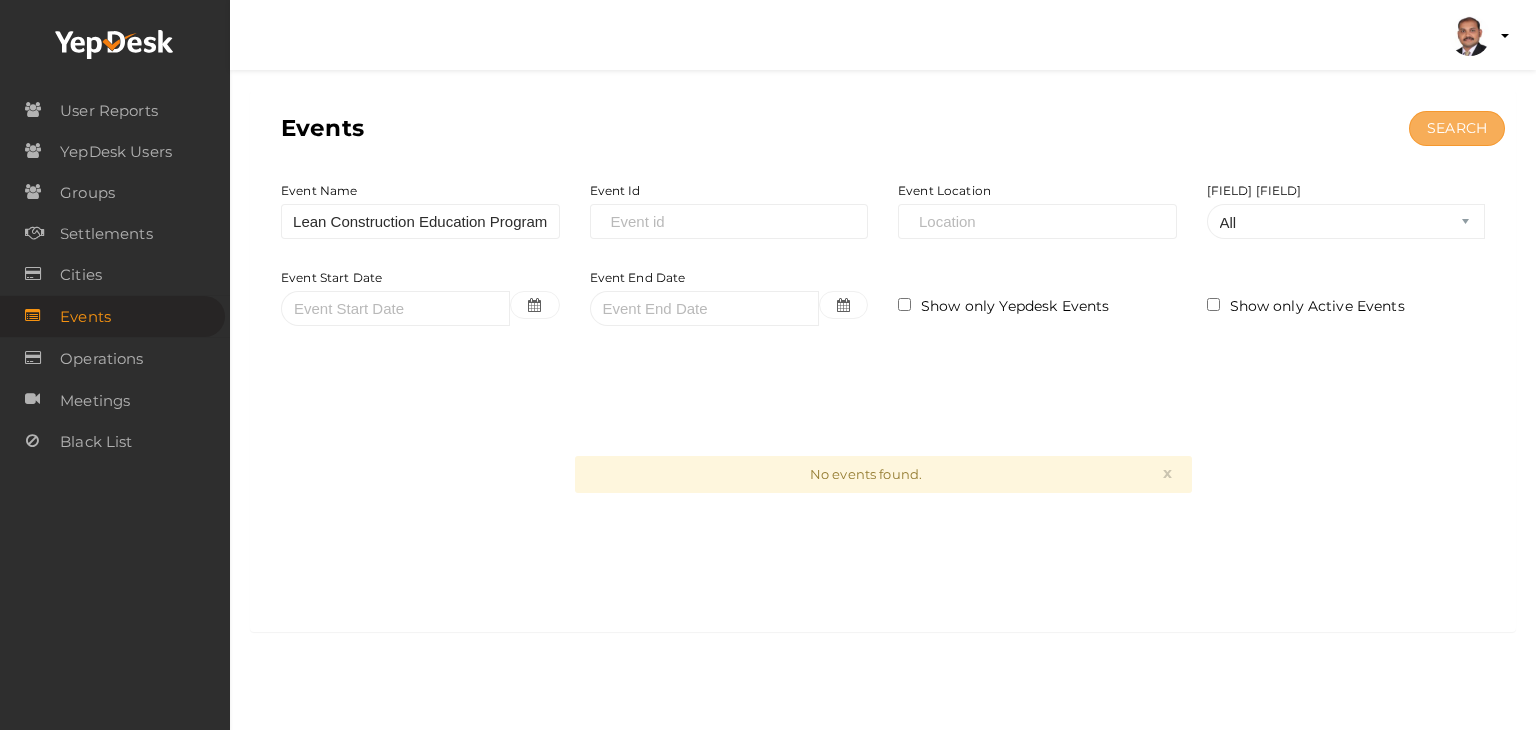 click on "SEARCH" at bounding box center [1457, 128] 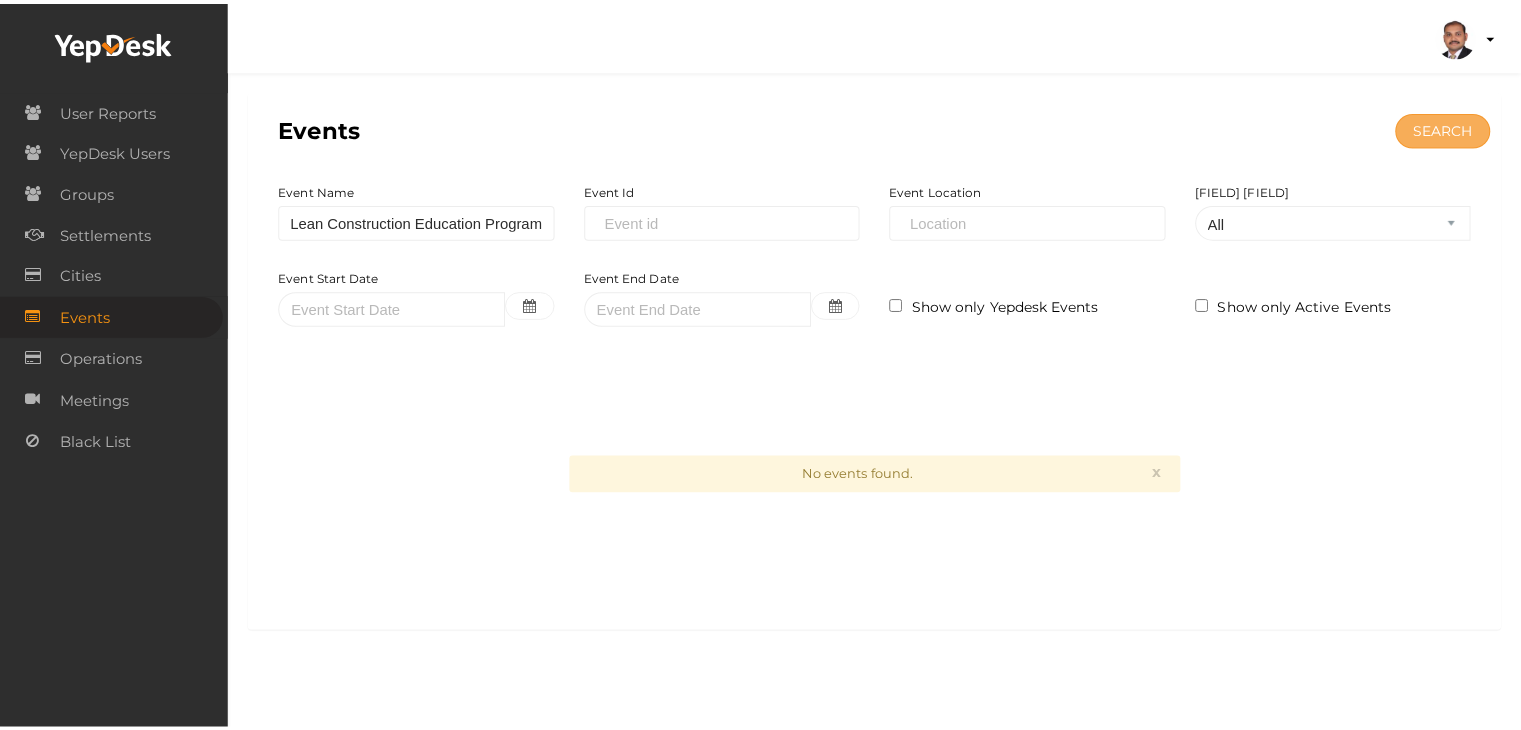 scroll, scrollTop: 0, scrollLeft: 0, axis: both 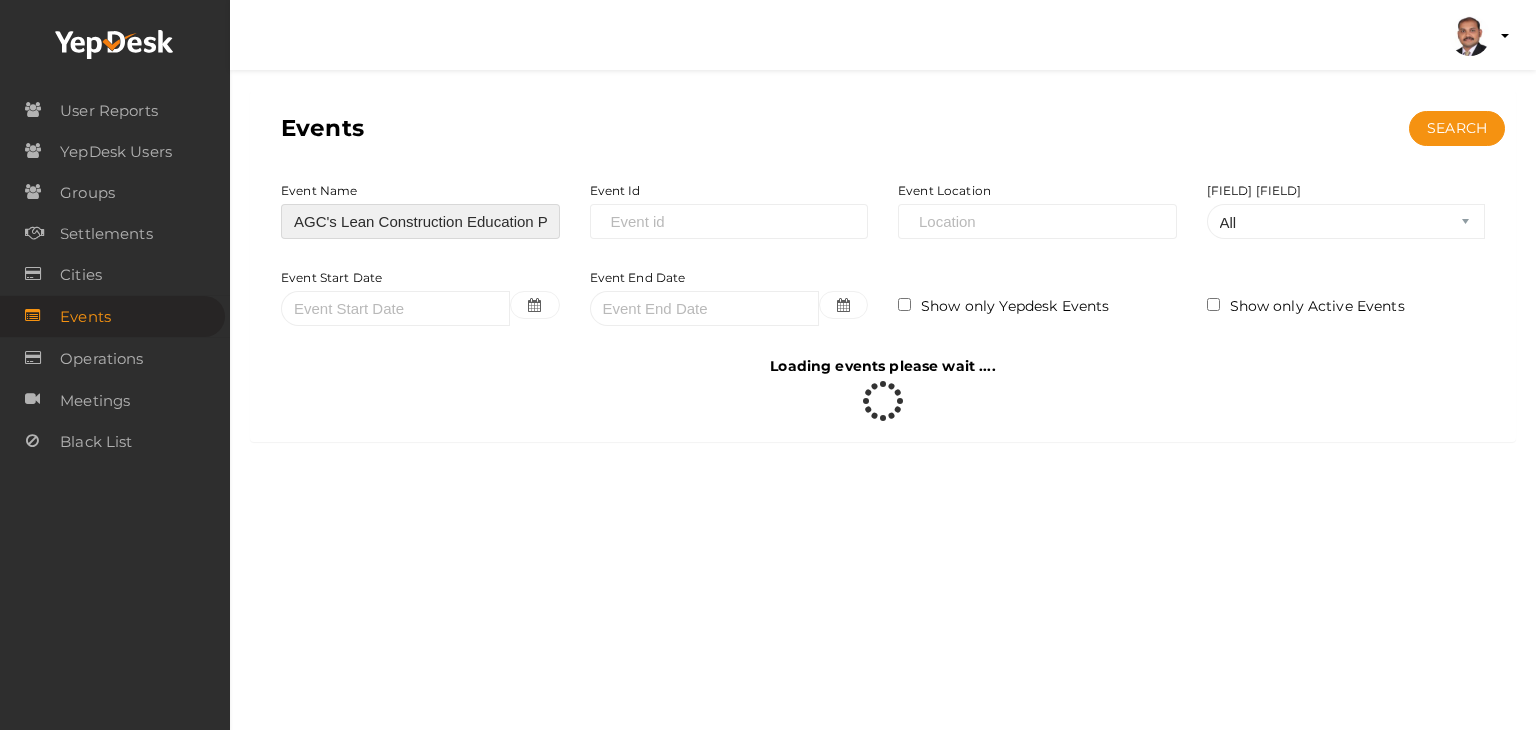 click on "AGC's Lean Construction Education Program" at bounding box center [420, 221] 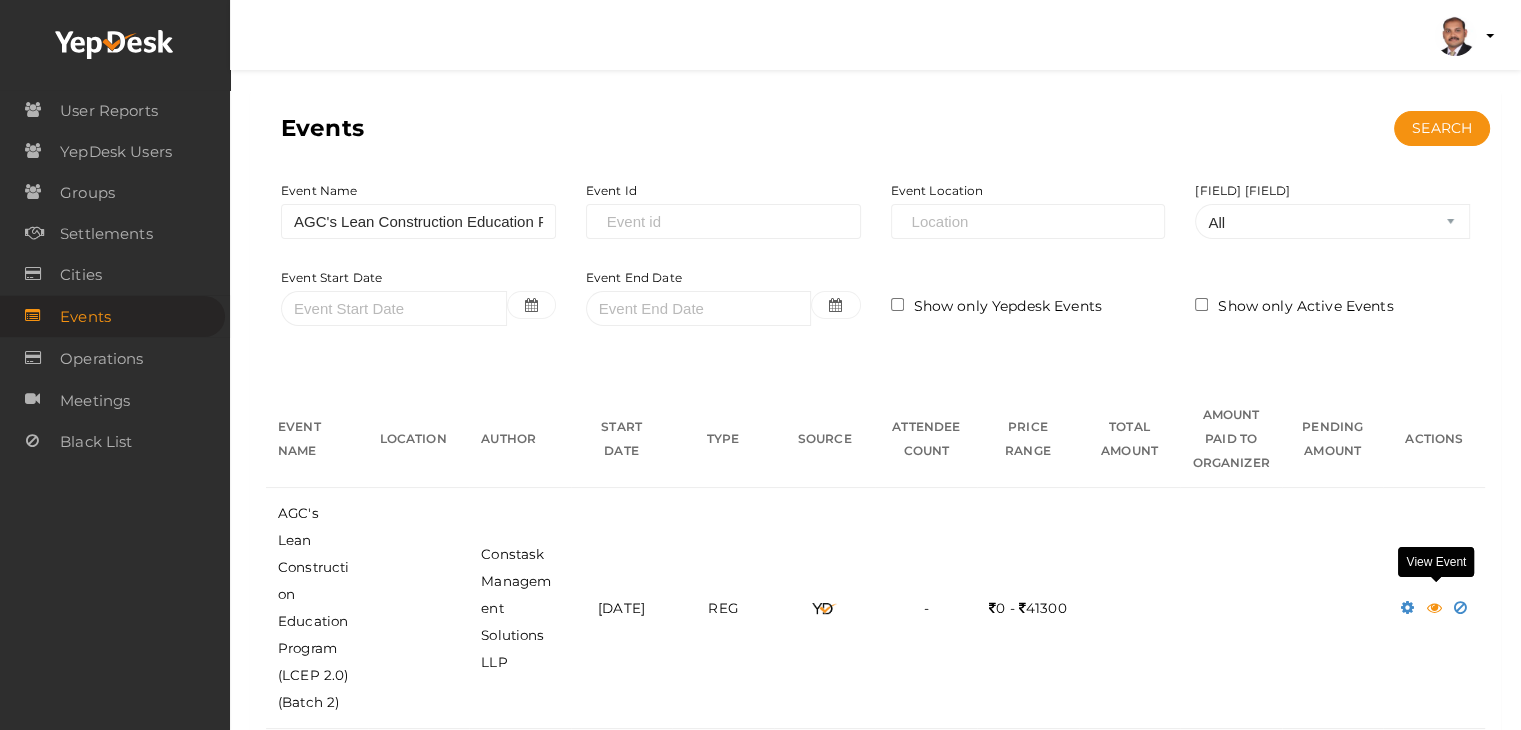 click at bounding box center [1434, 607] 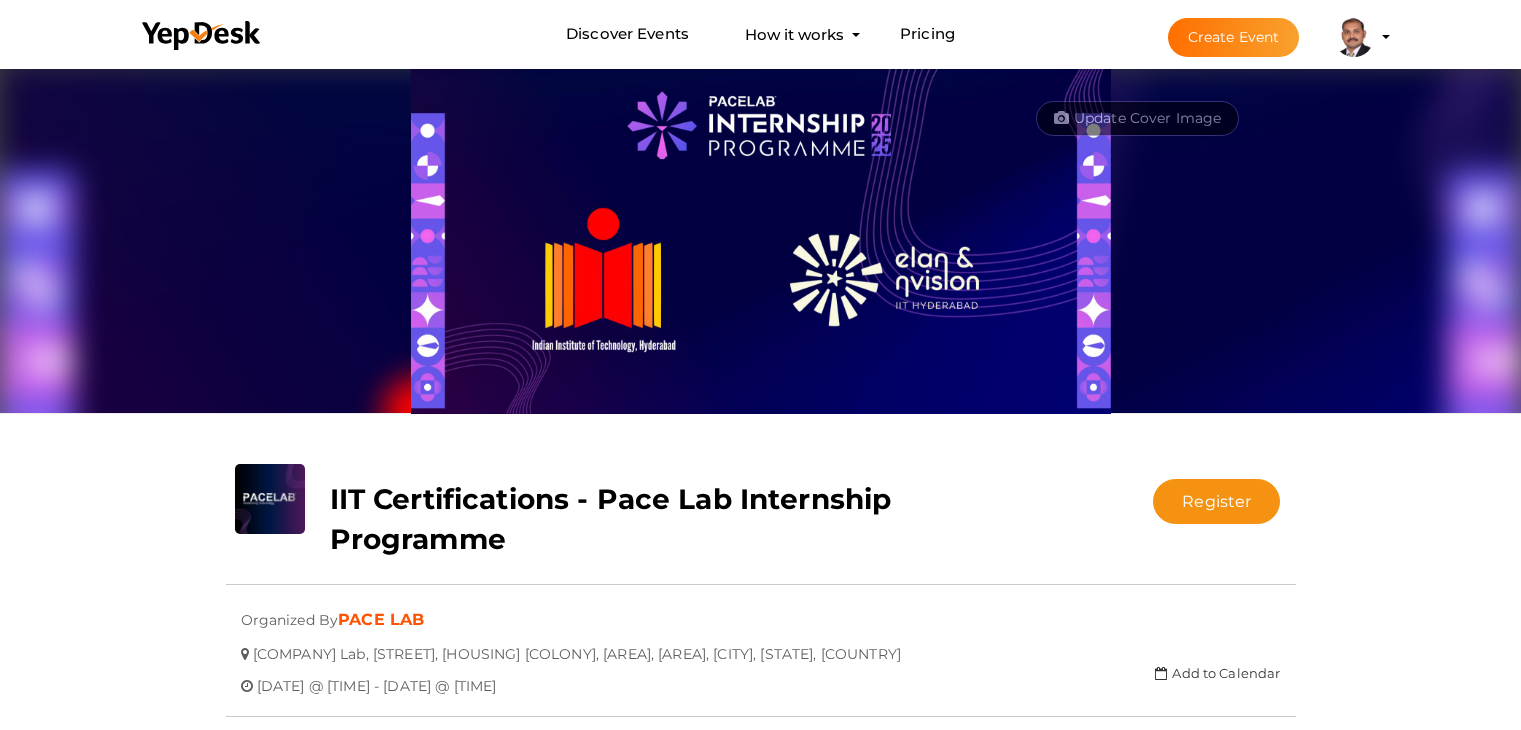 scroll, scrollTop: 64, scrollLeft: 0, axis: vertical 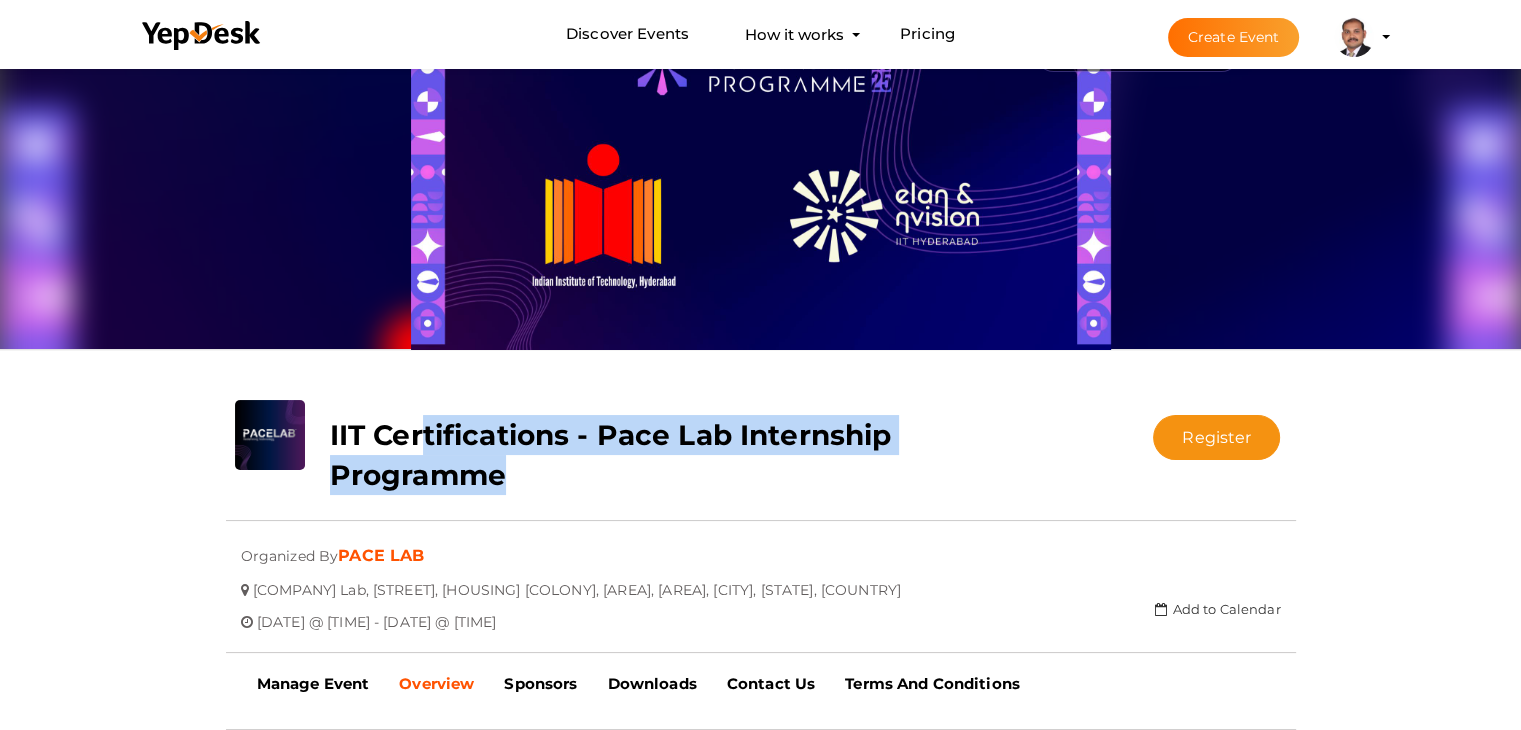 drag, startPoint x: 541, startPoint y: 464, endPoint x: 423, endPoint y: 451, distance: 118.71394 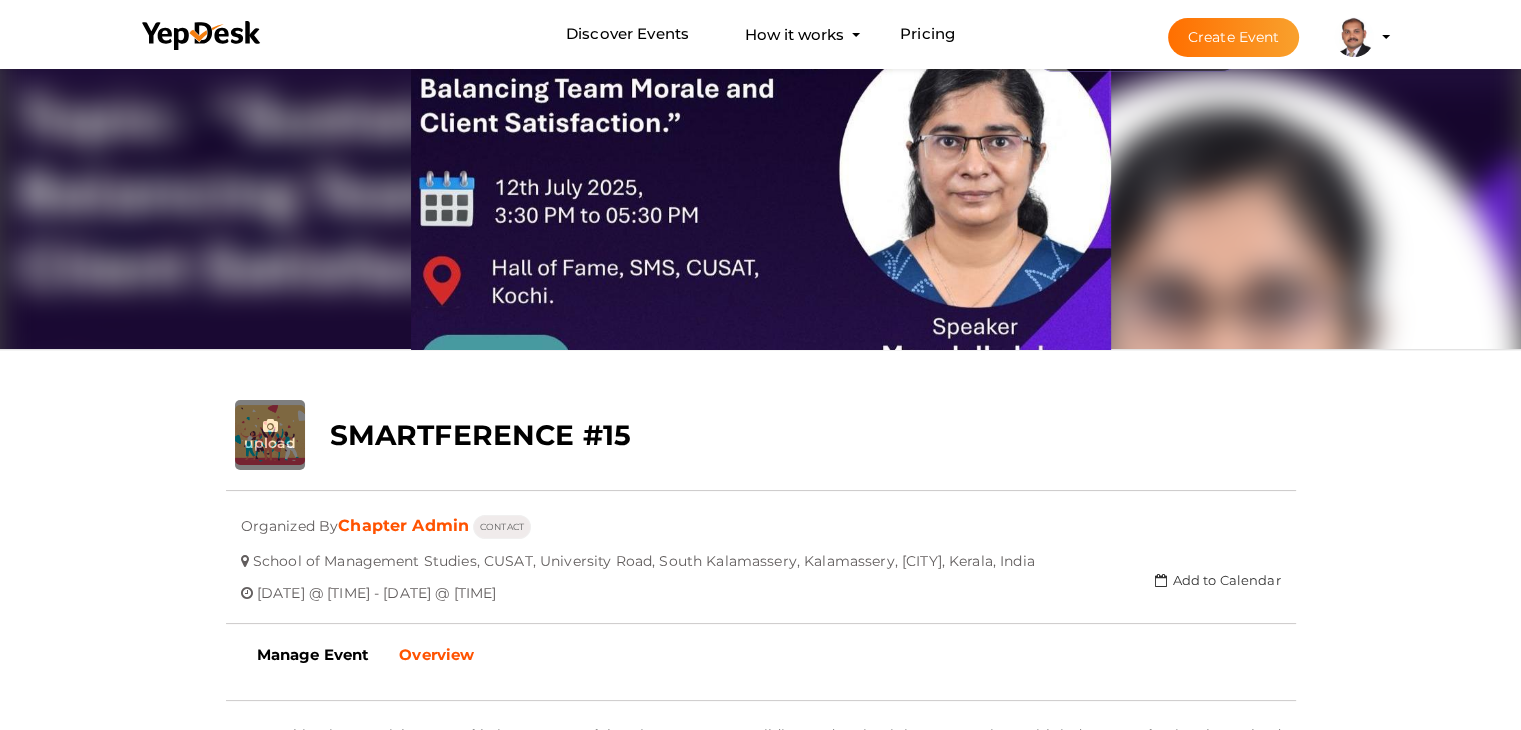 scroll, scrollTop: 64, scrollLeft: 0, axis: vertical 